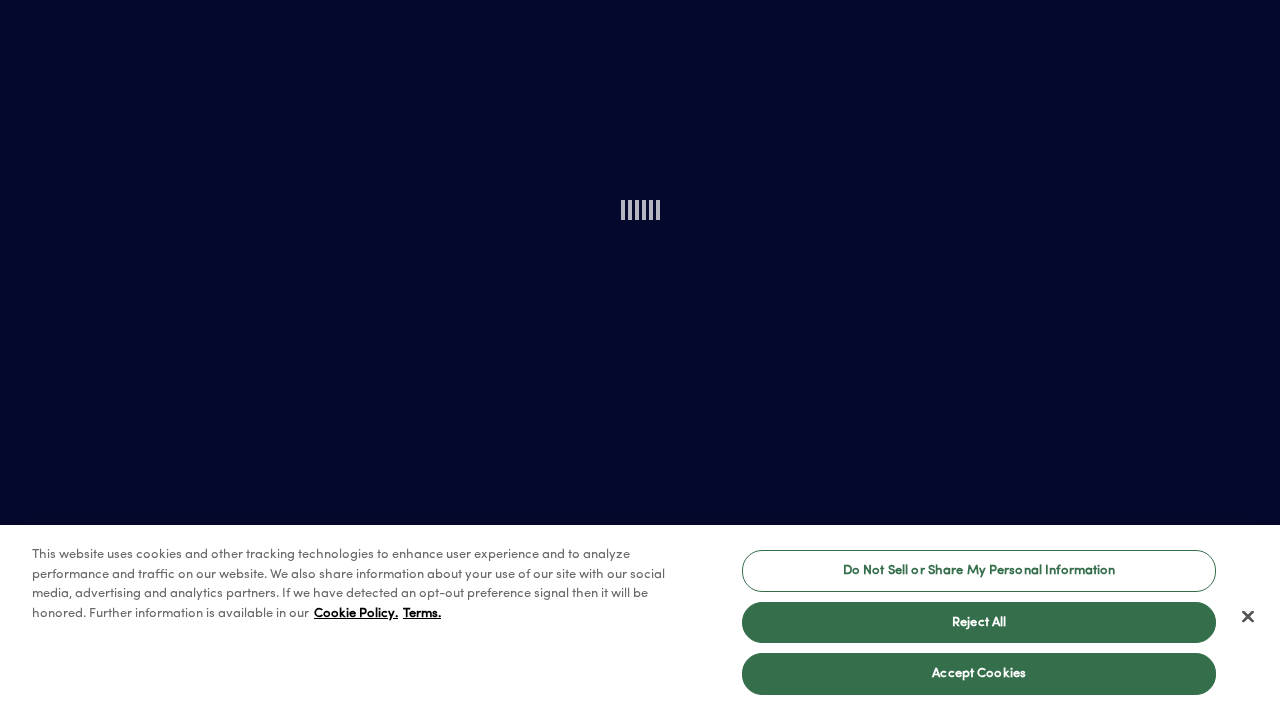 scroll, scrollTop: 0, scrollLeft: 0, axis: both 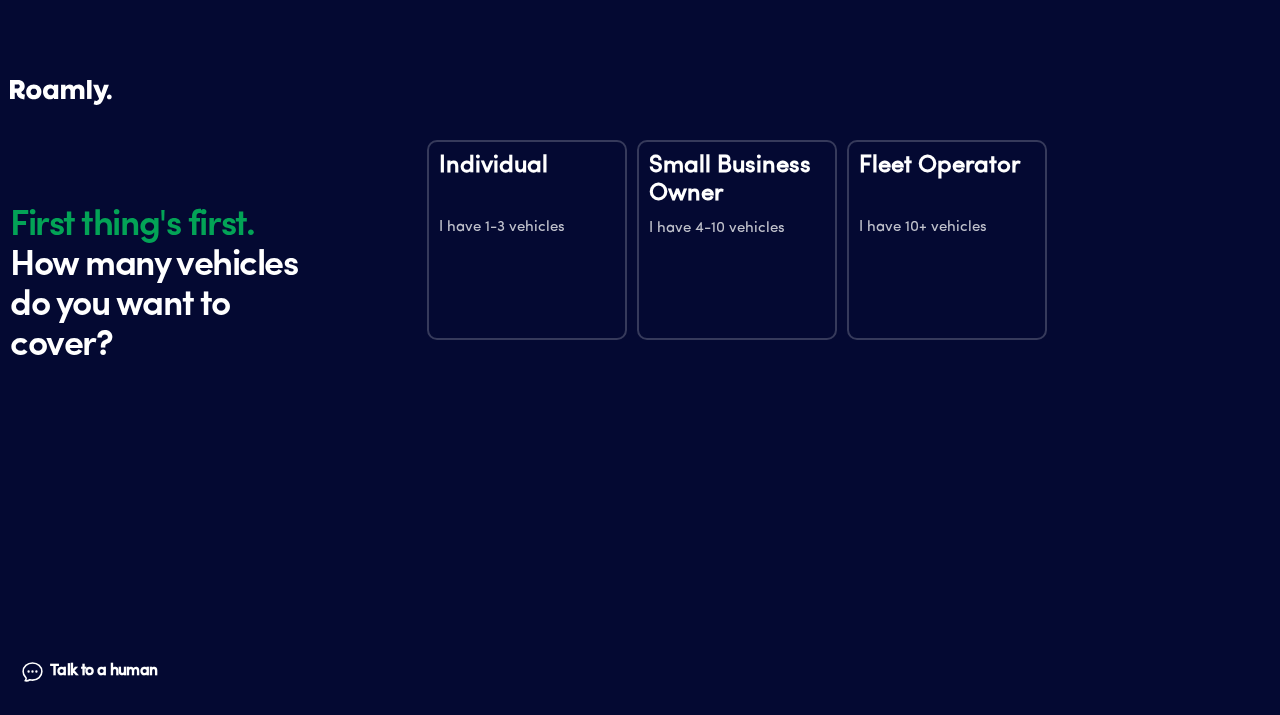 click on "Small Business Owner" at bounding box center [737, 180] 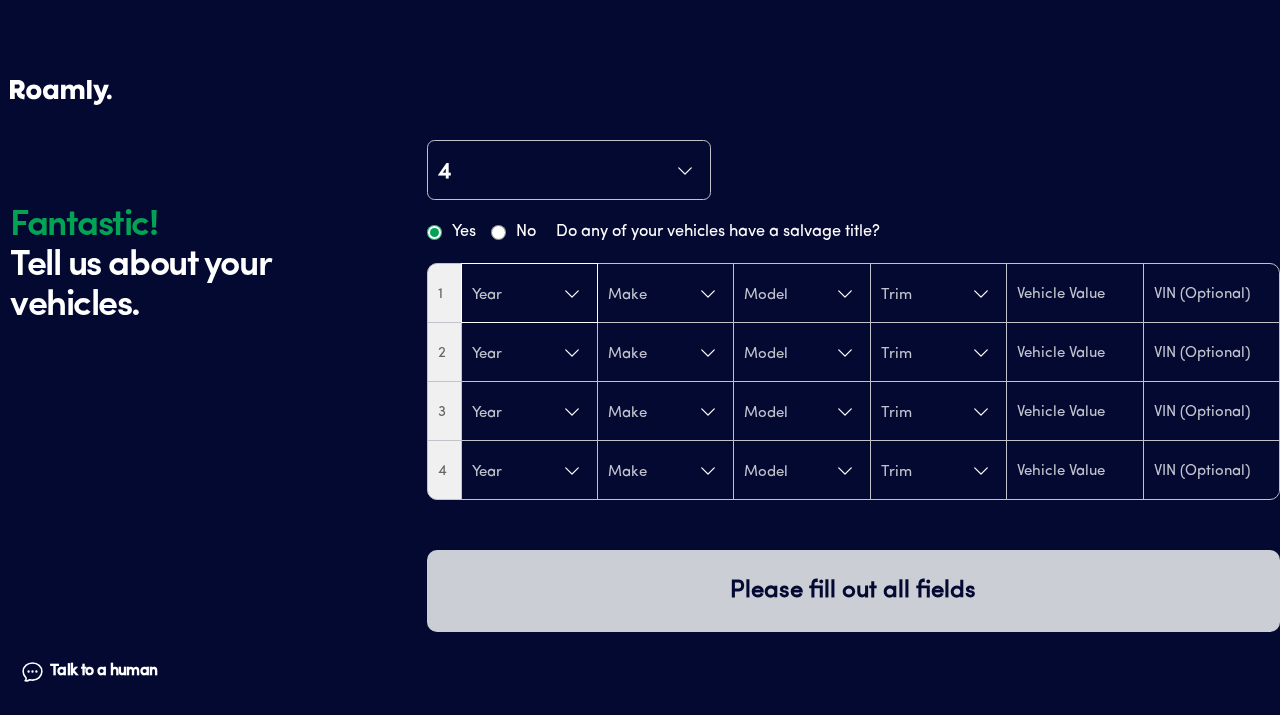 click on "Year" at bounding box center (529, 294) 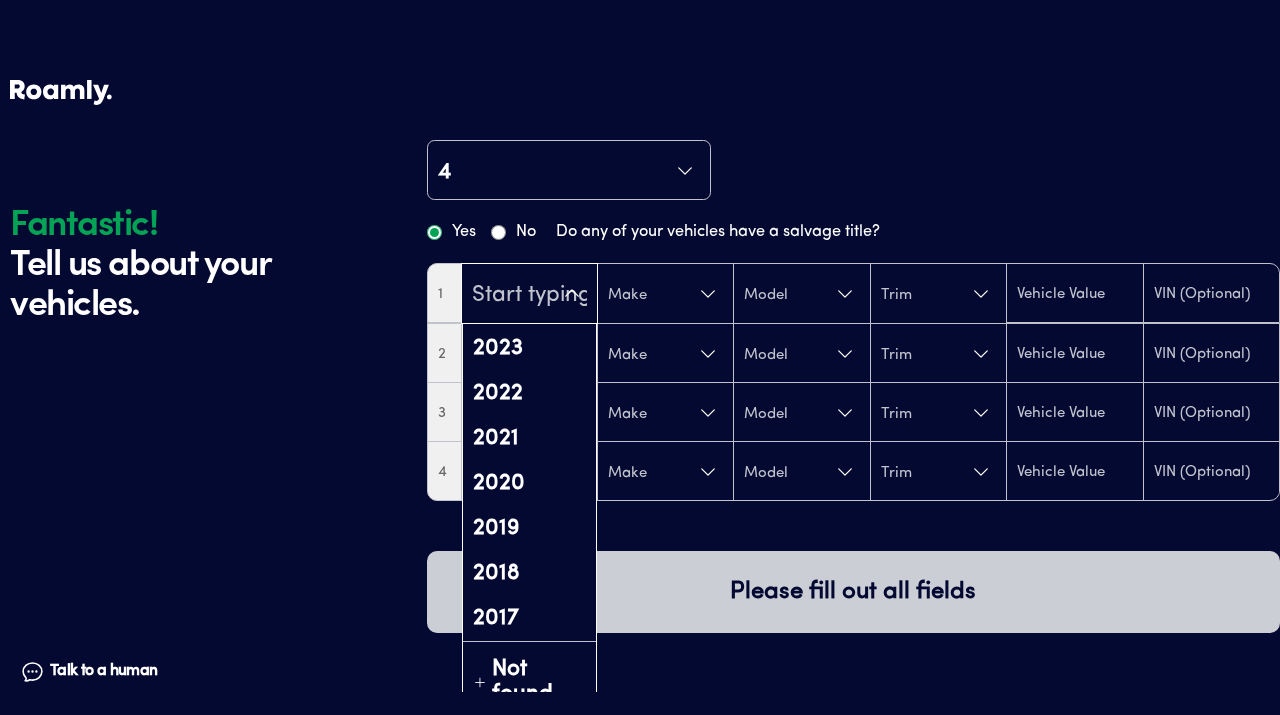 scroll, scrollTop: 284, scrollLeft: 0, axis: vertical 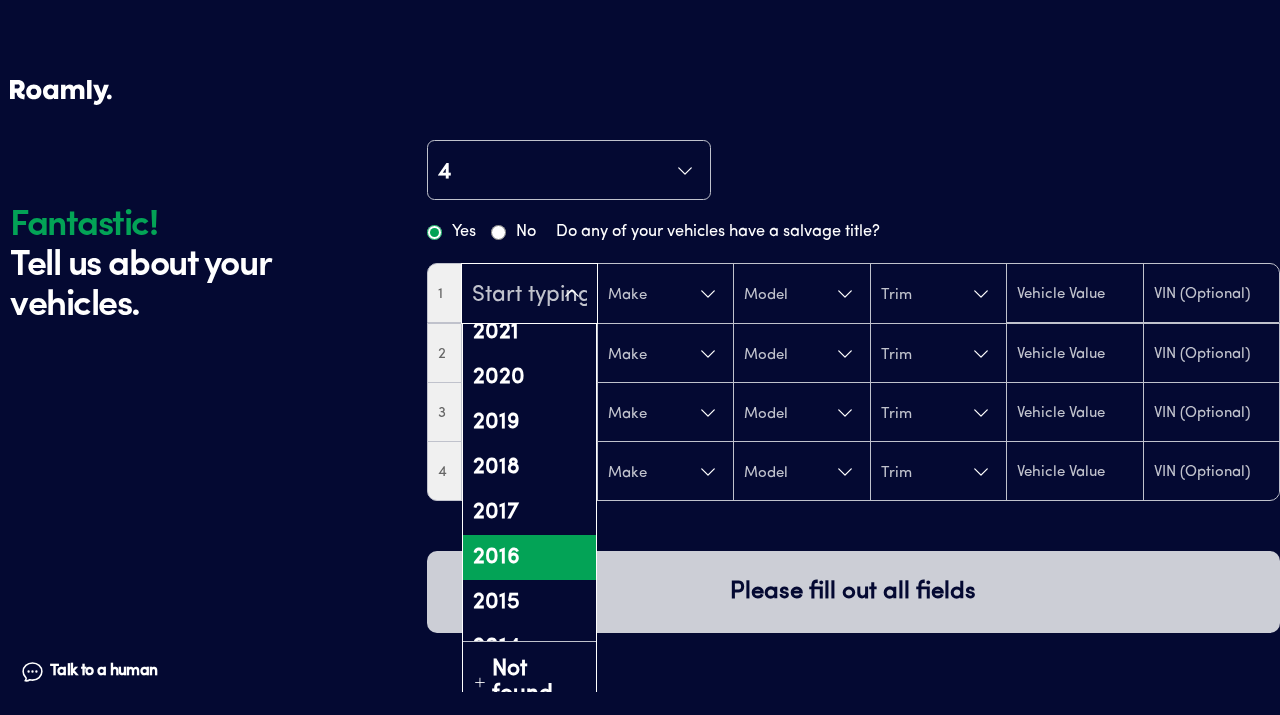 click on "2016" at bounding box center (529, 557) 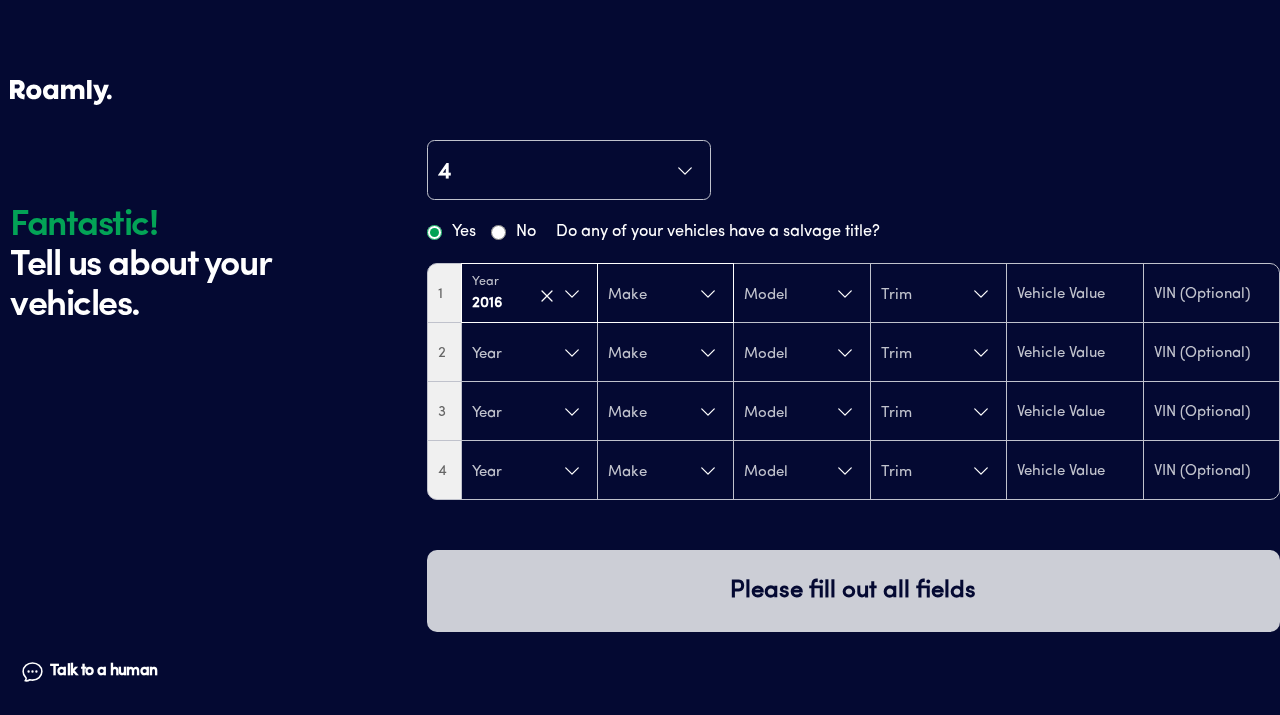 click on "Make" at bounding box center (665, 294) 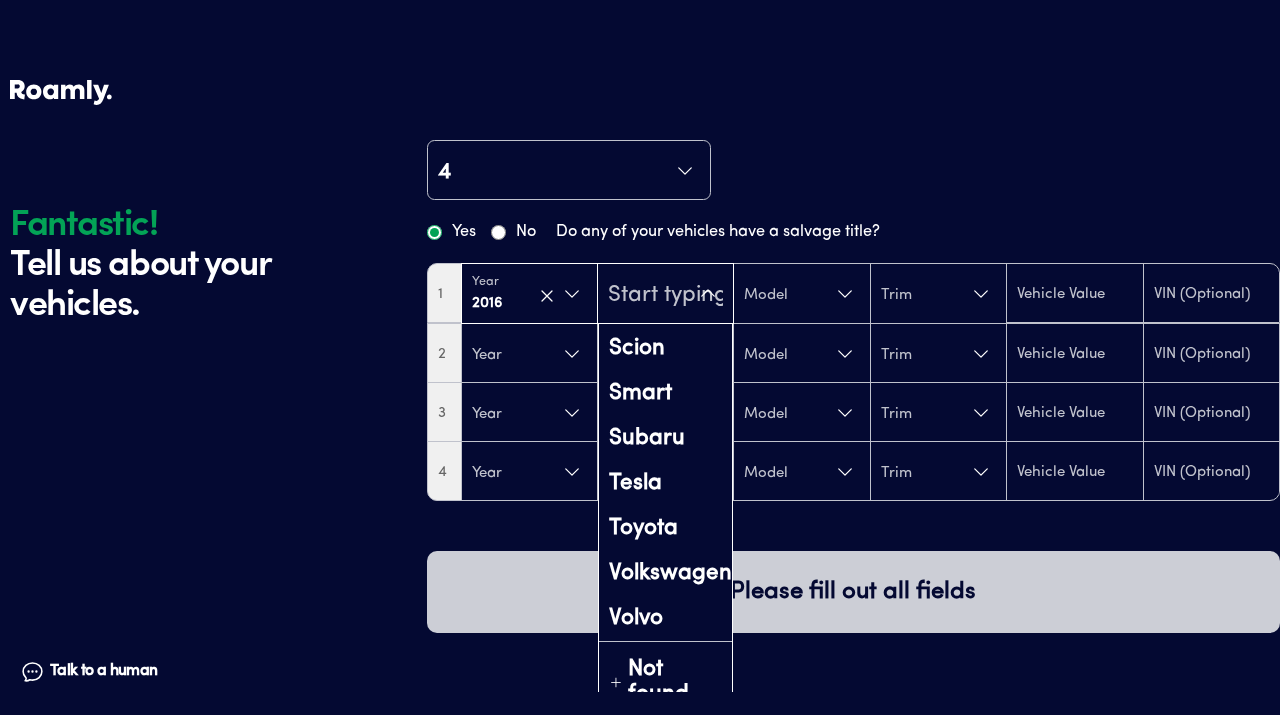 scroll, scrollTop: 1443, scrollLeft: 0, axis: vertical 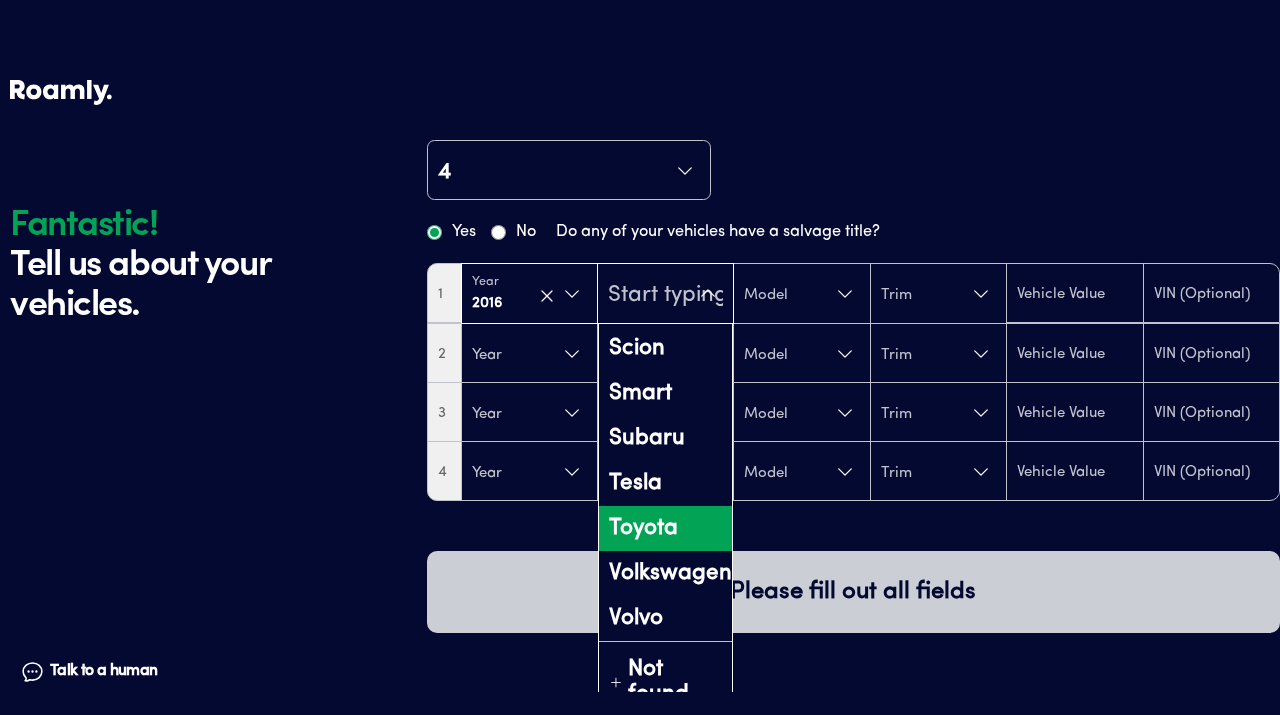 click on "Toyota" at bounding box center (665, 528) 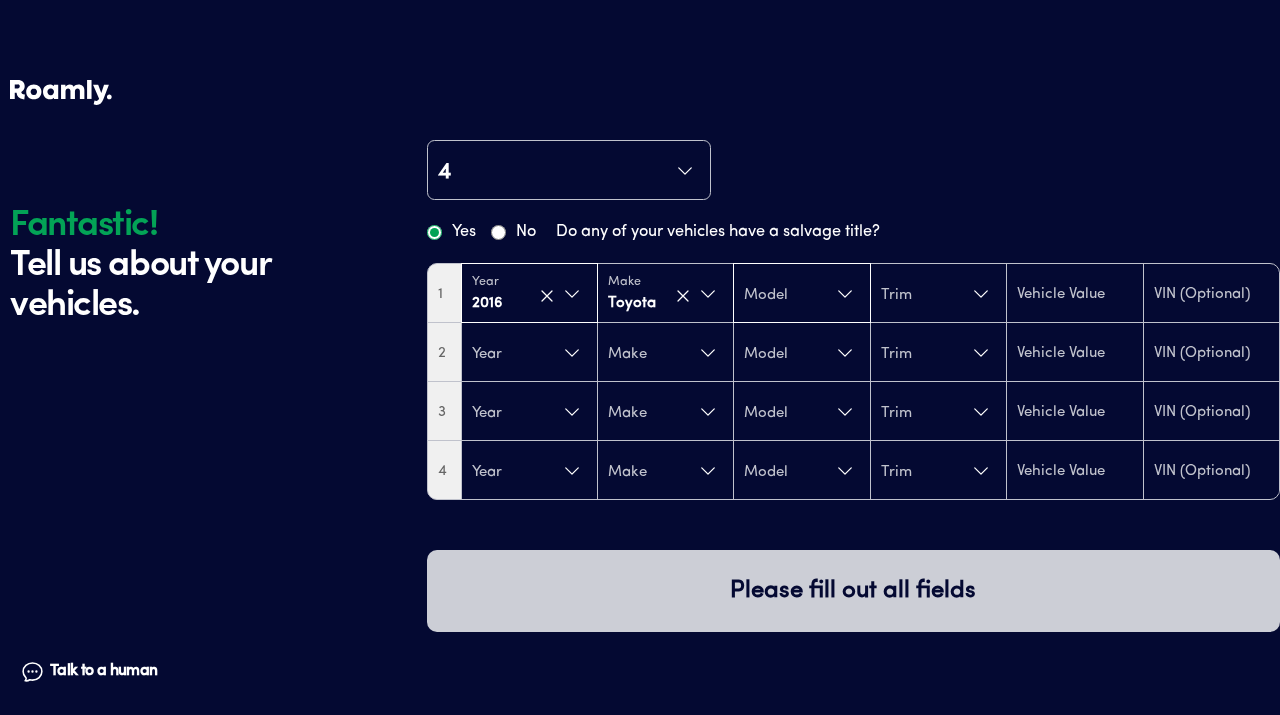click on "Model" at bounding box center (801, 294) 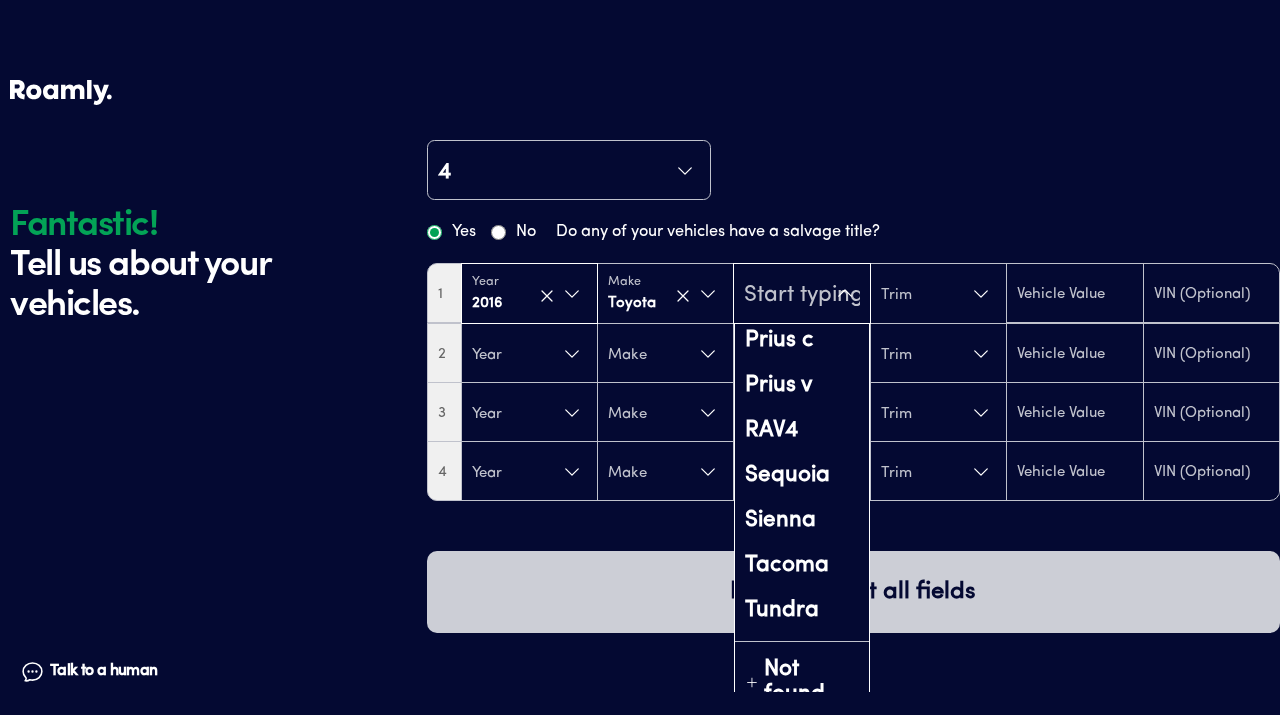 scroll, scrollTop: 443, scrollLeft: 0, axis: vertical 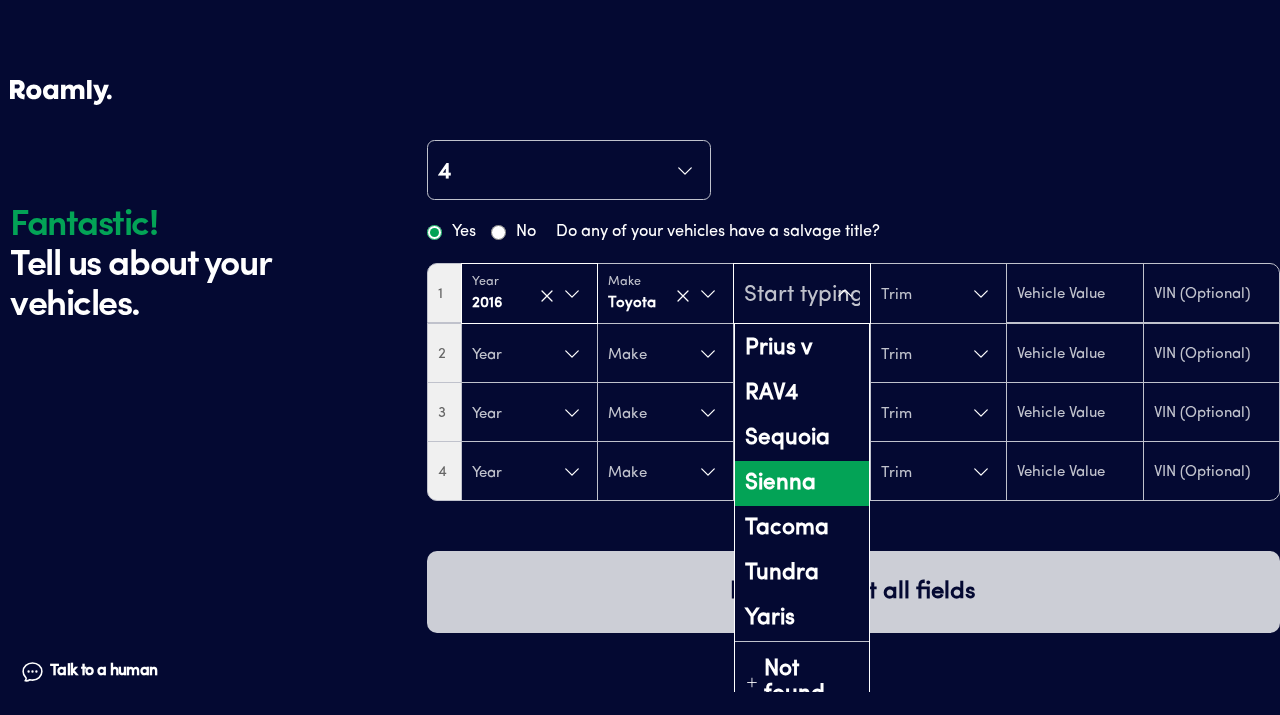 click on "Sienna" at bounding box center [801, 483] 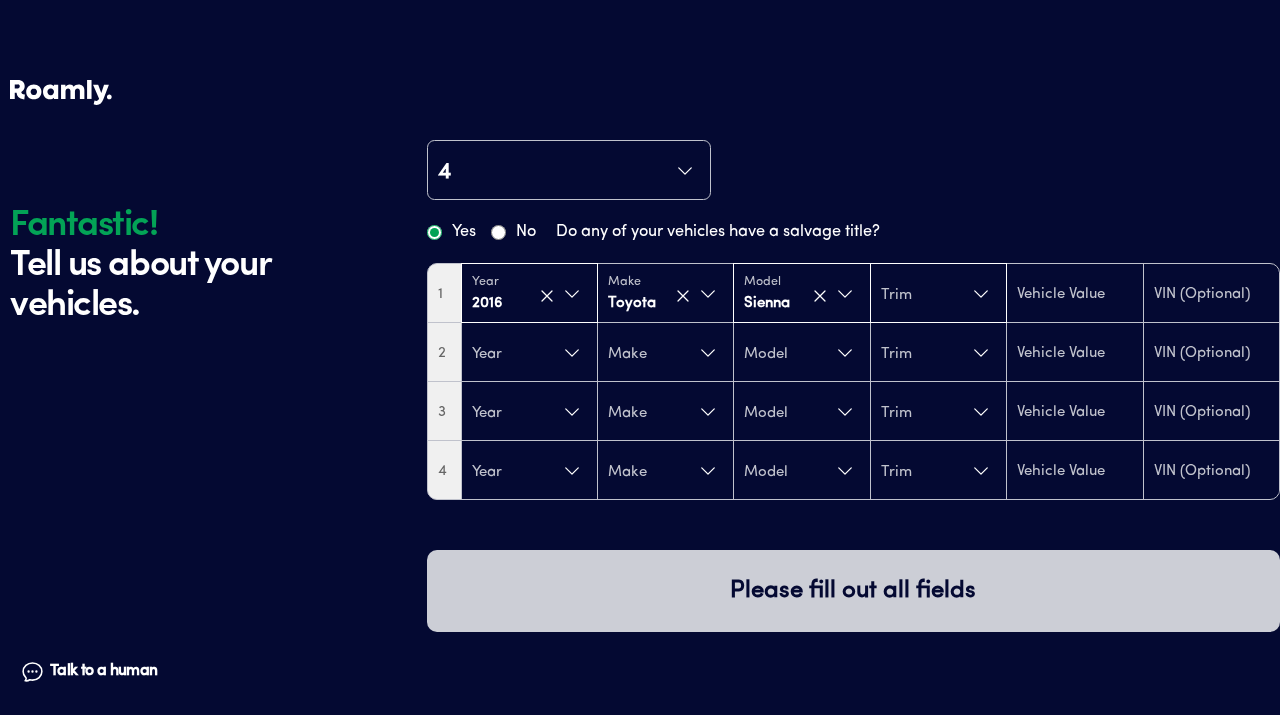 click on "Trim" at bounding box center [938, 294] 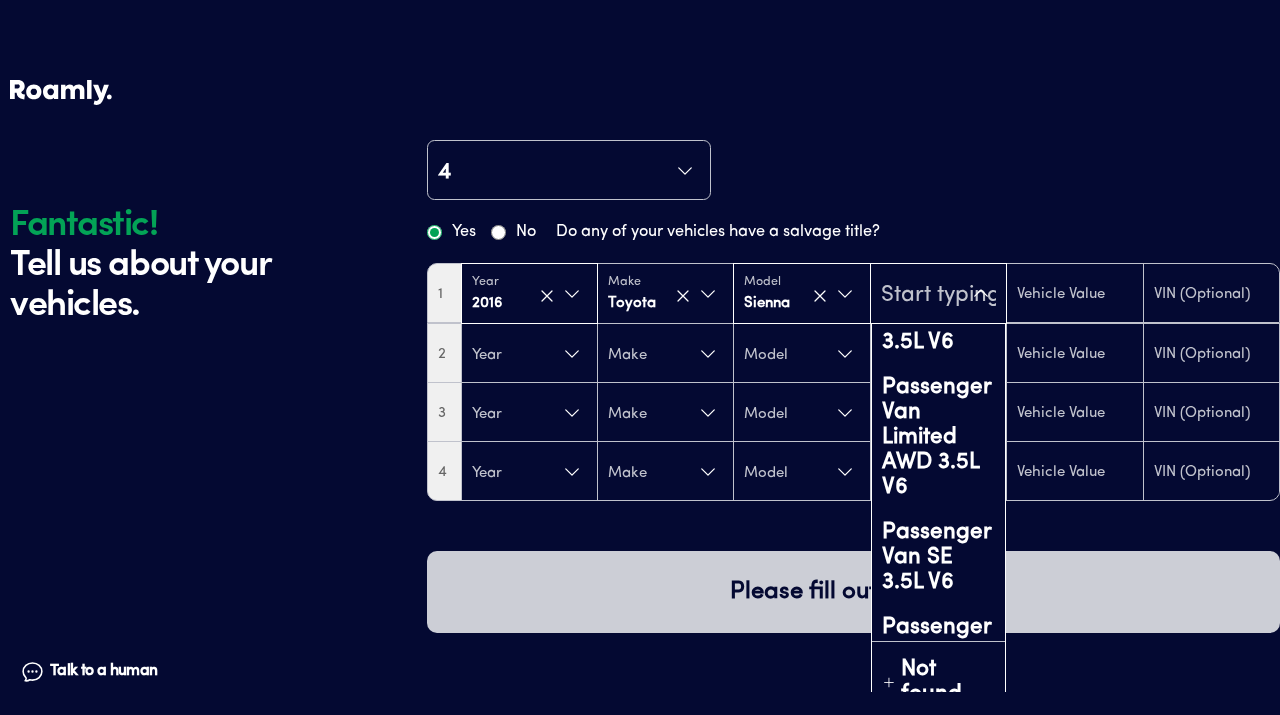 scroll, scrollTop: 389, scrollLeft: 0, axis: vertical 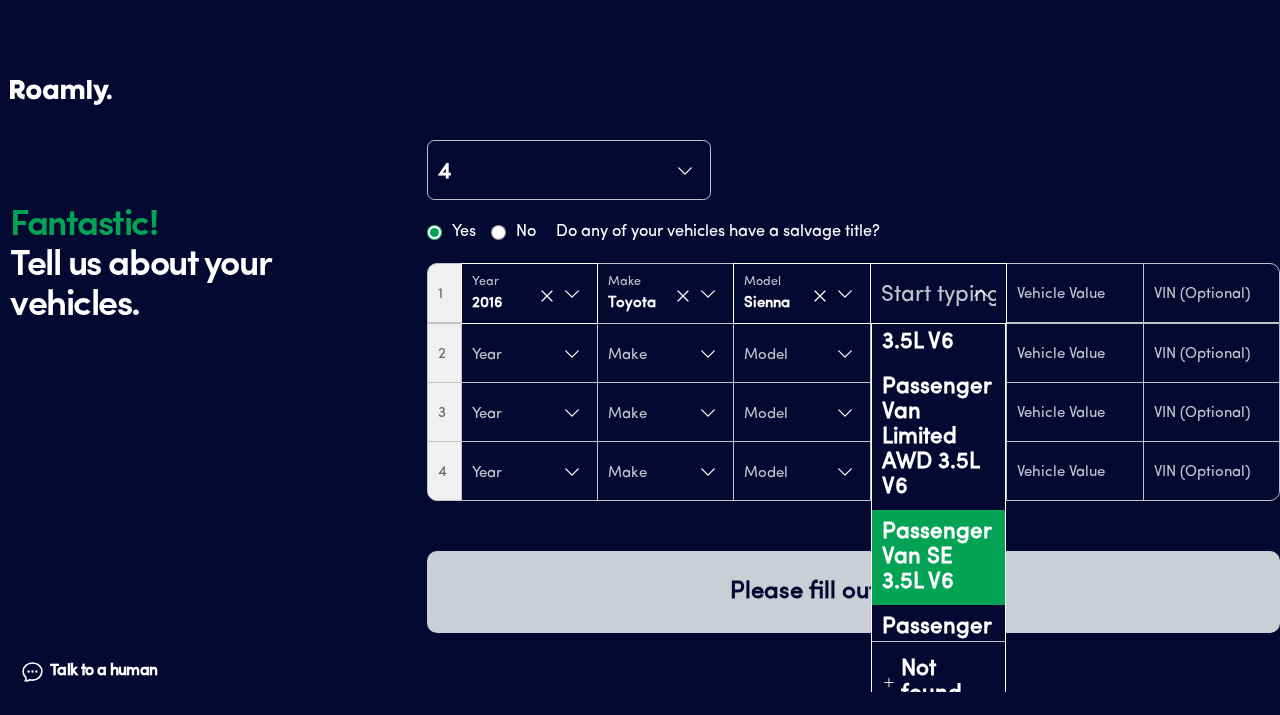 click on "Passenger Van SE 3.5L V6" at bounding box center (938, 557) 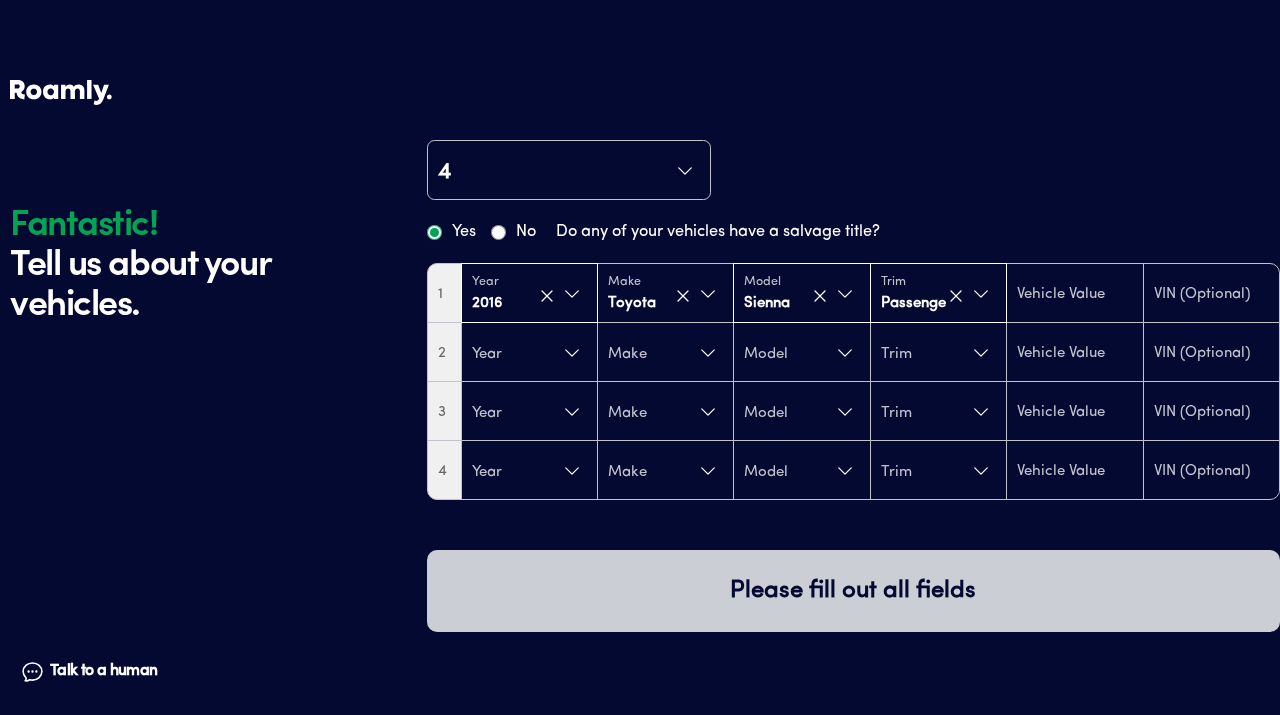 type on "16875" 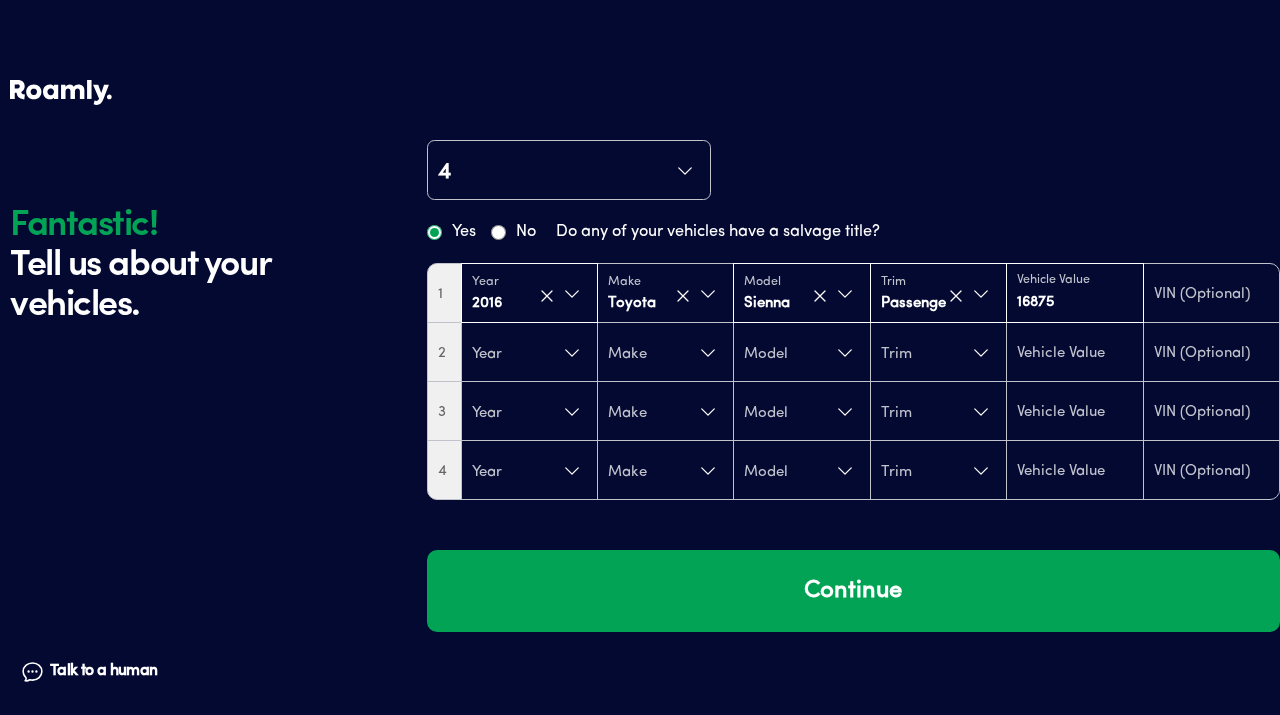 click on "16875" at bounding box center [1074, 303] 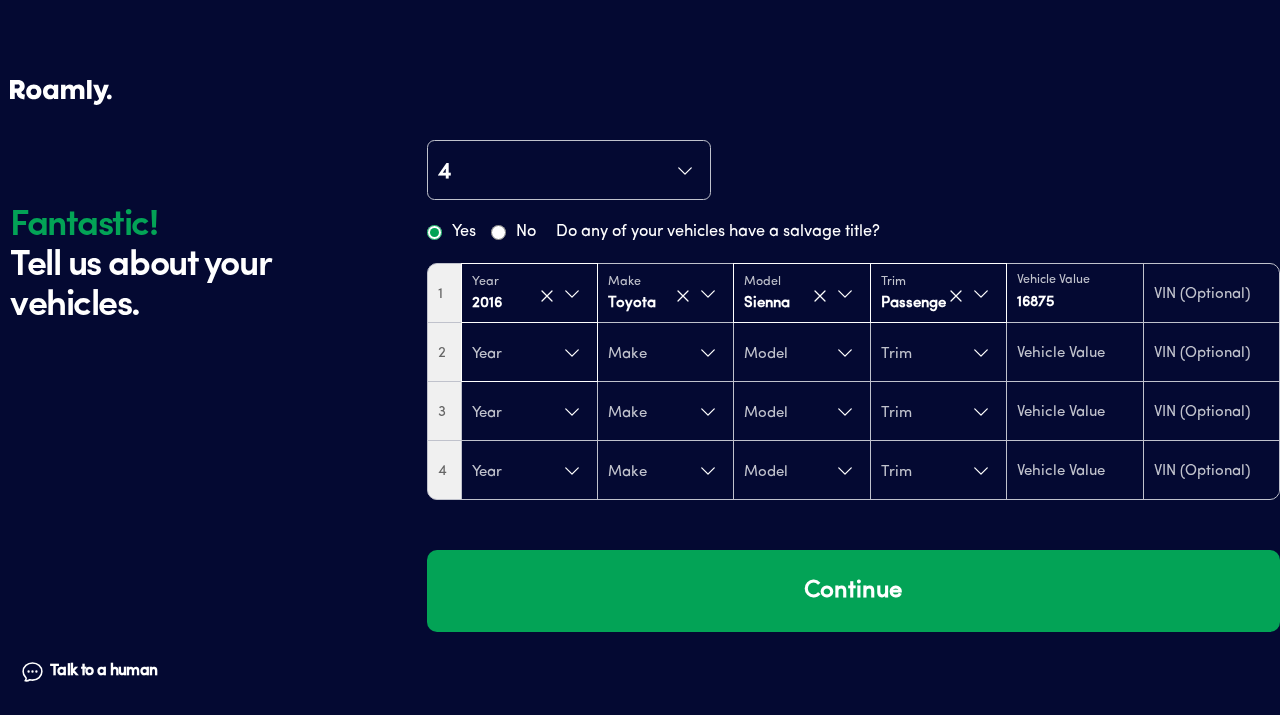 click on "Year" at bounding box center (529, 353) 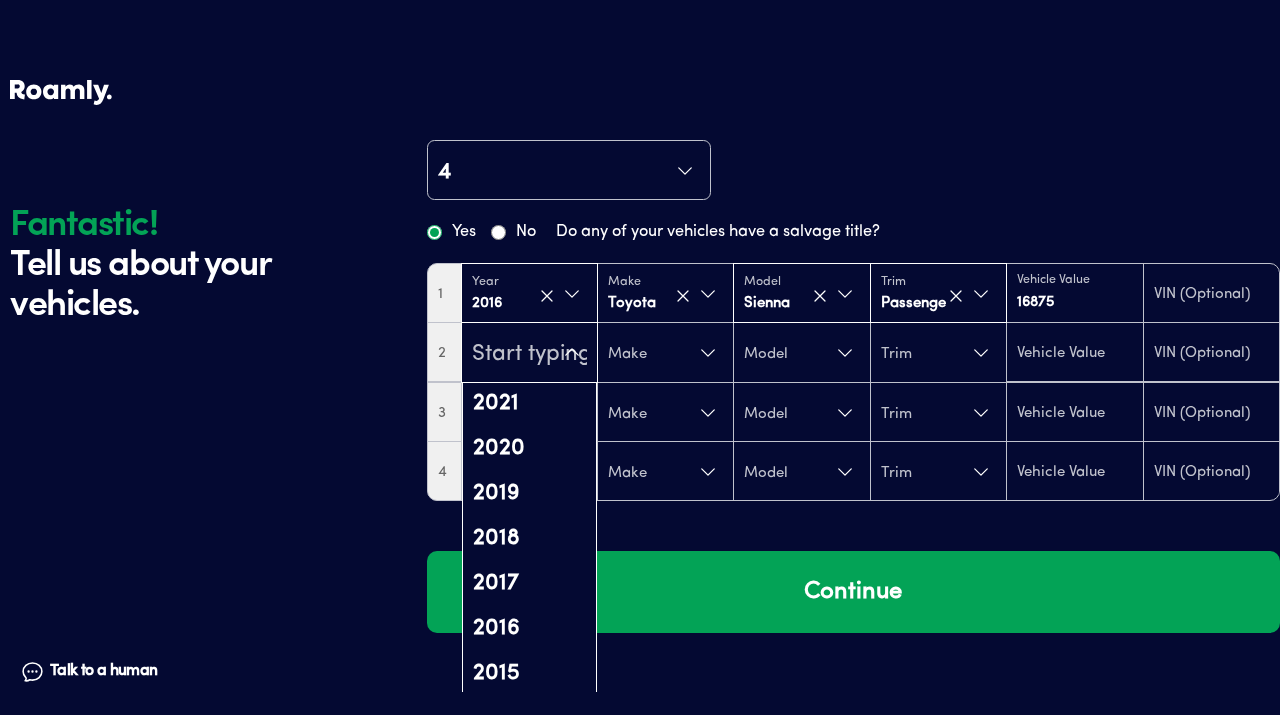 scroll, scrollTop: 274, scrollLeft: 0, axis: vertical 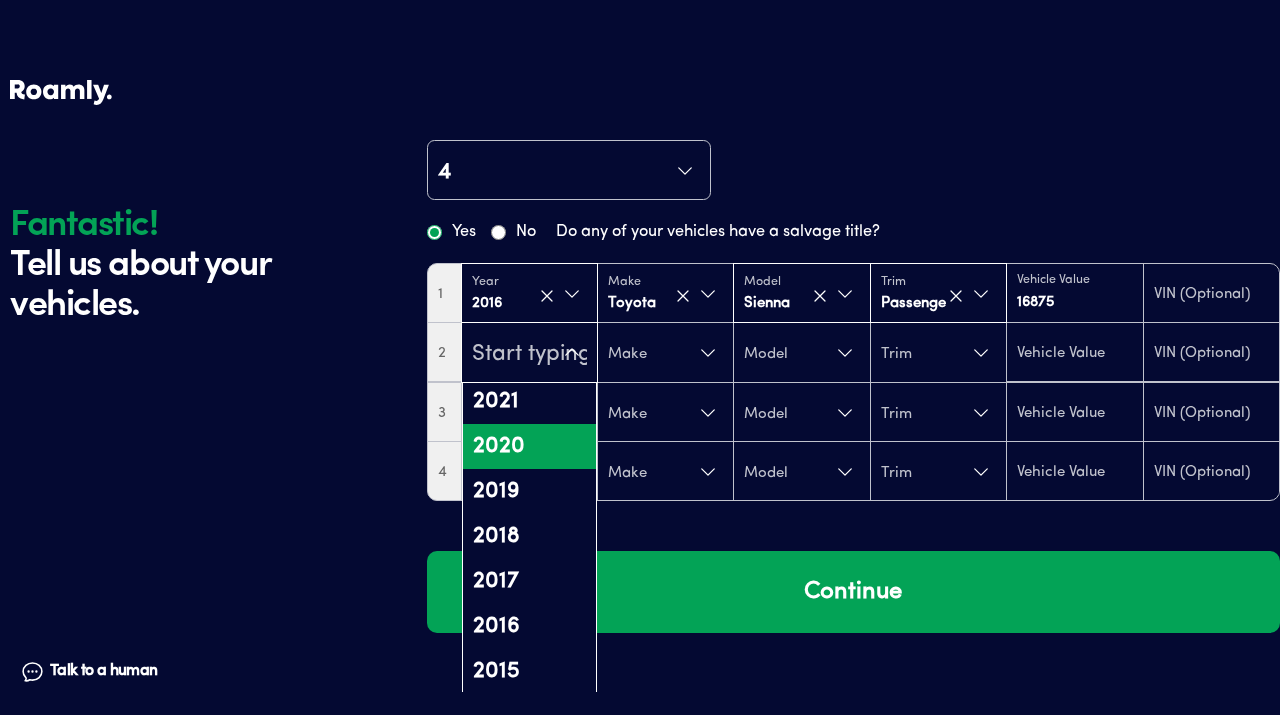 click on "2020" at bounding box center [529, 446] 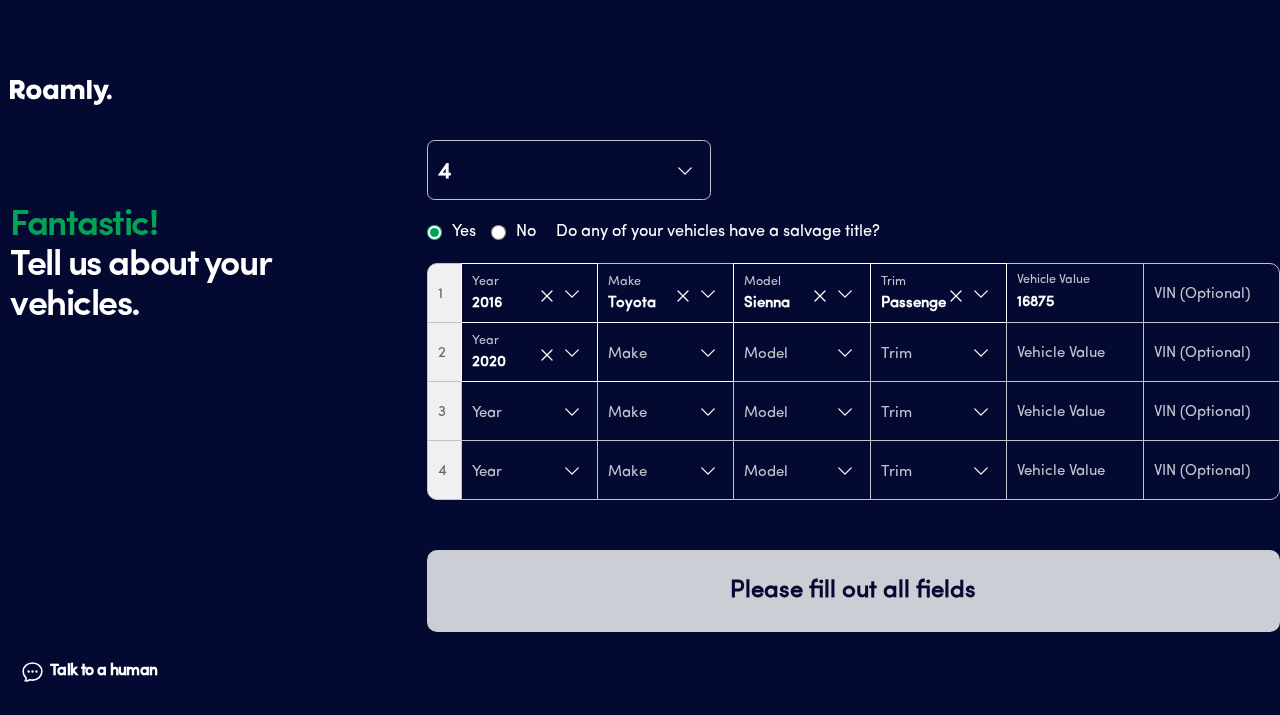 click on "Make" at bounding box center [665, 353] 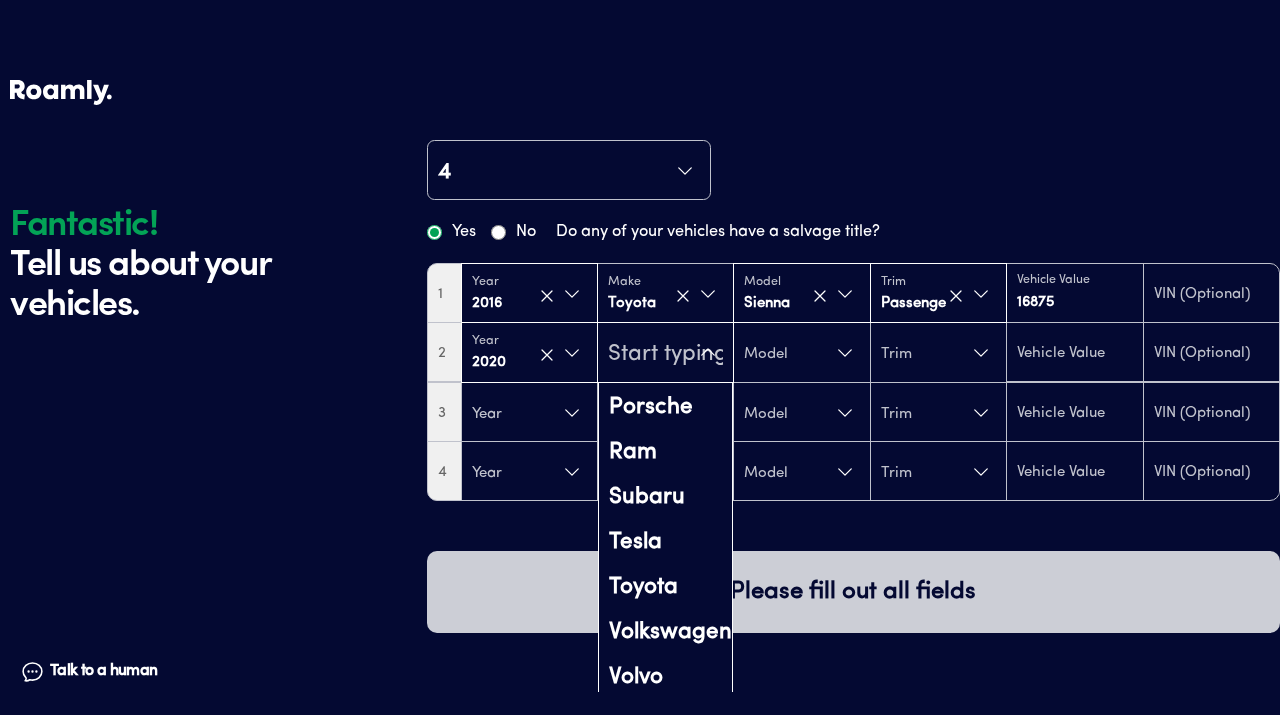 scroll, scrollTop: 1440, scrollLeft: 0, axis: vertical 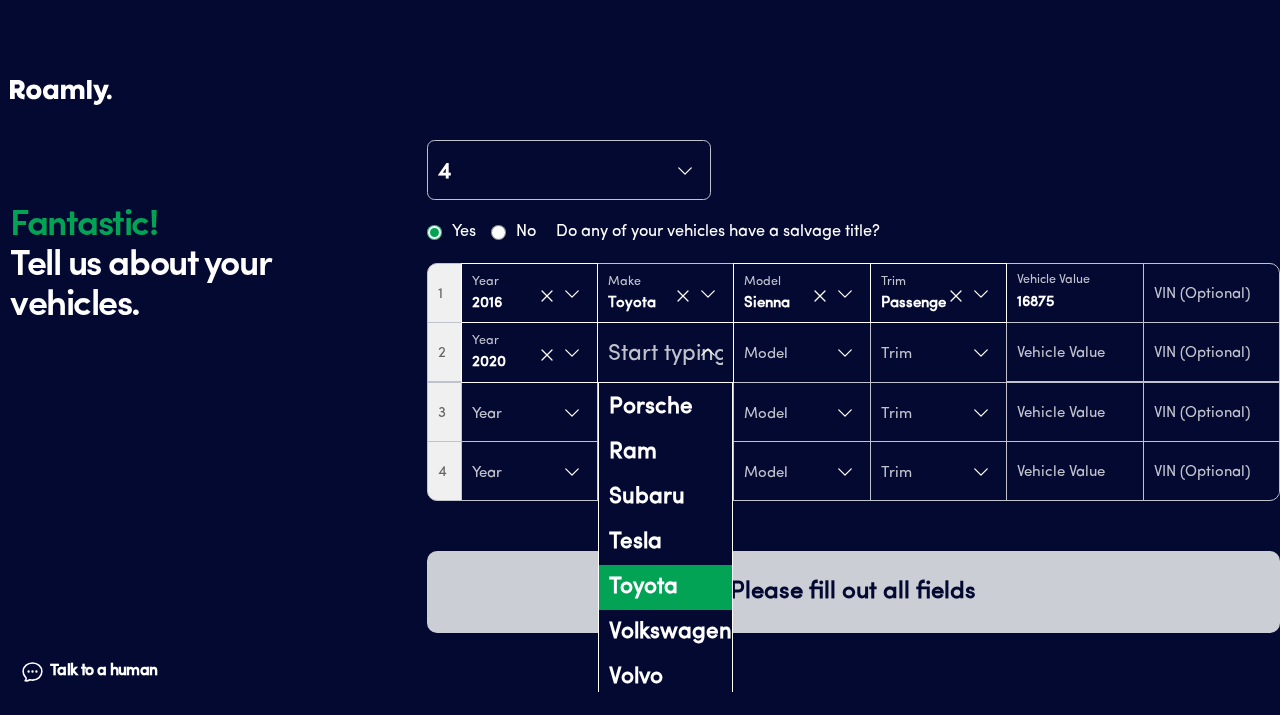 click on "Toyota" at bounding box center [665, 587] 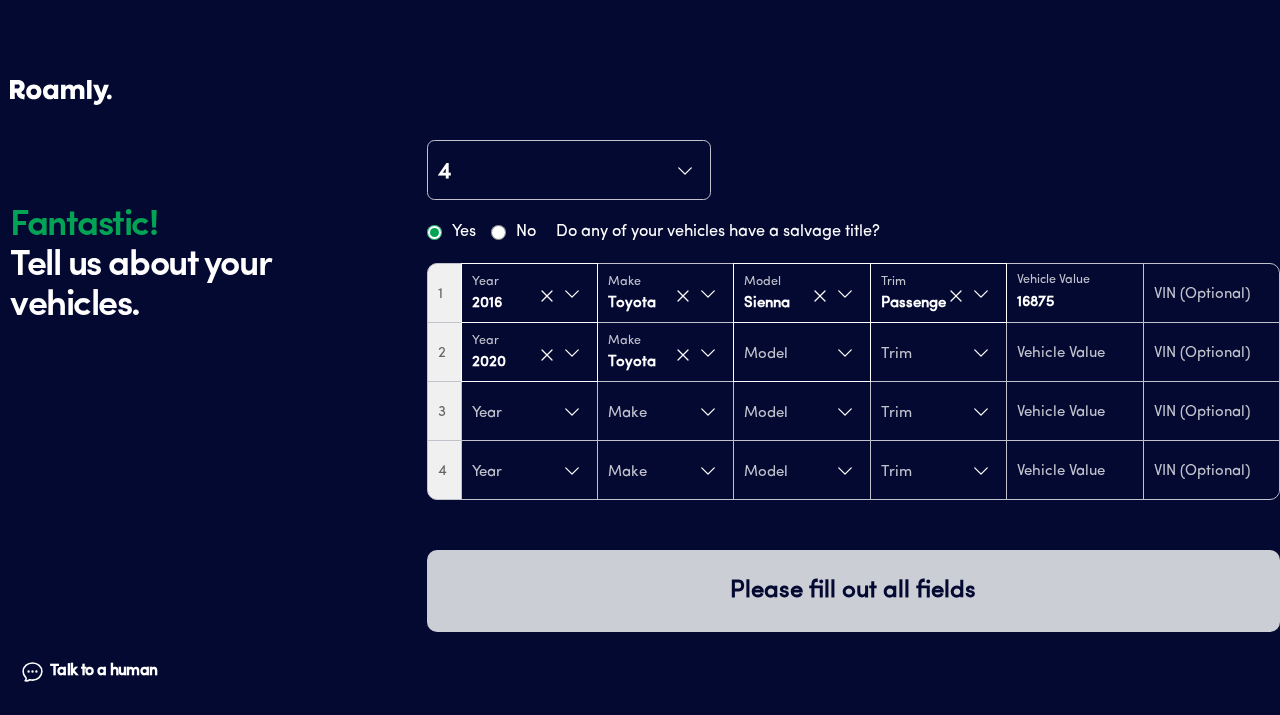 click on "Model" at bounding box center (801, 353) 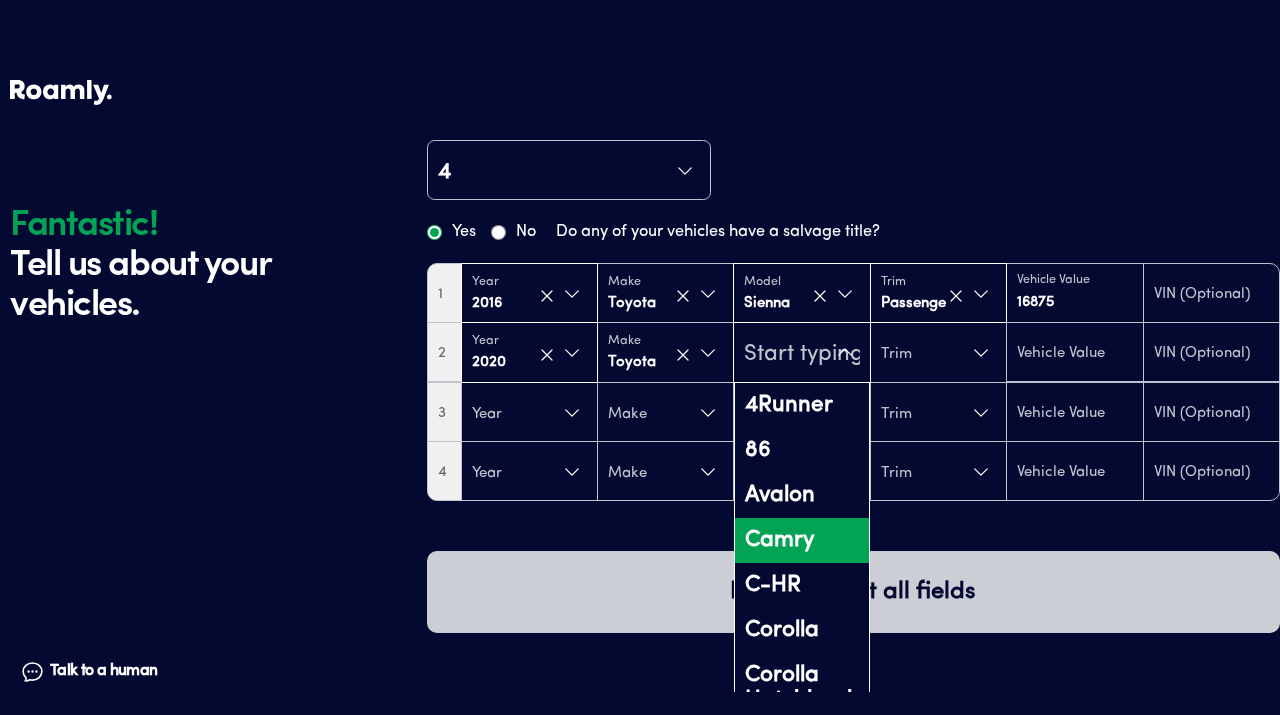 click on "Camry" at bounding box center (801, 540) 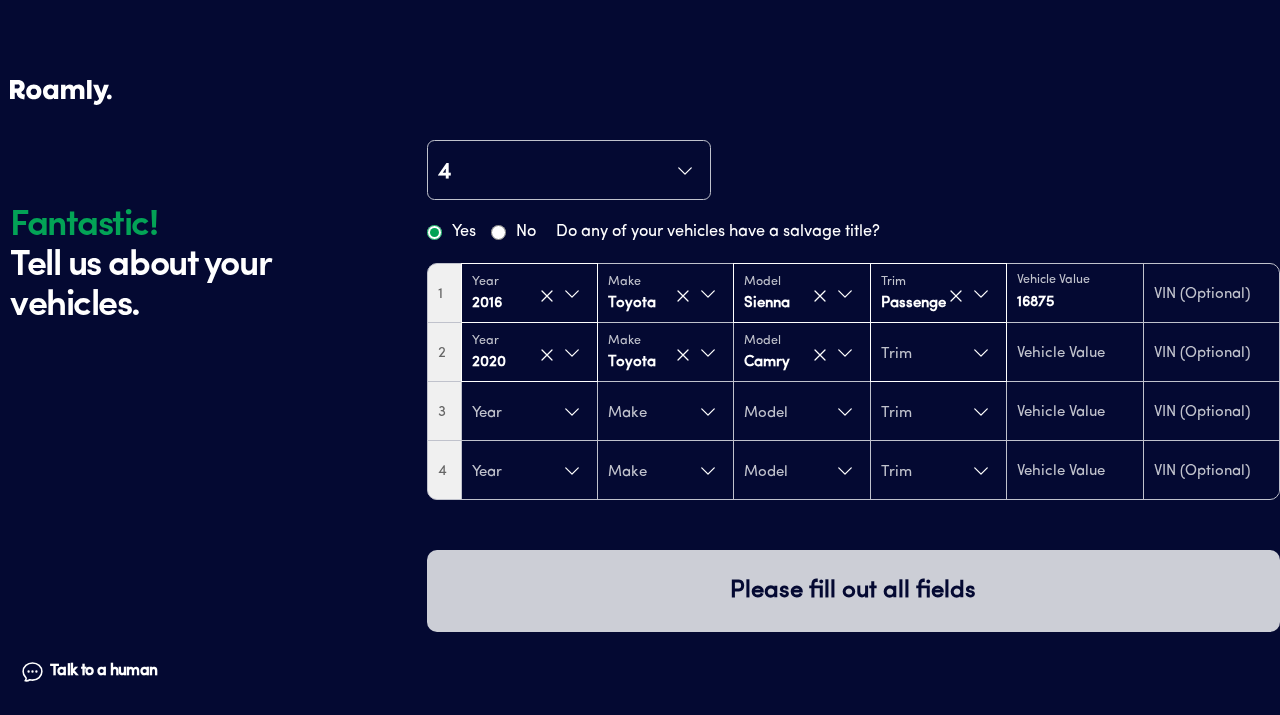 click on "Trim" at bounding box center (938, 353) 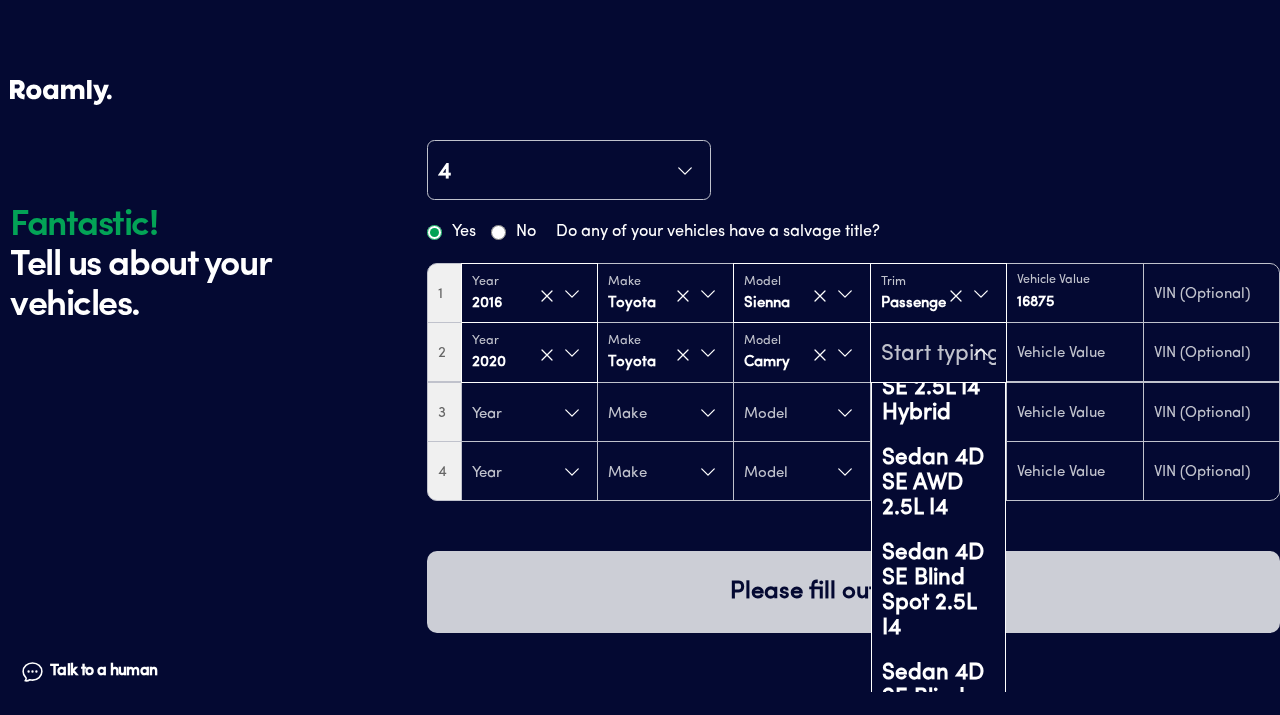 scroll, scrollTop: 1020, scrollLeft: 0, axis: vertical 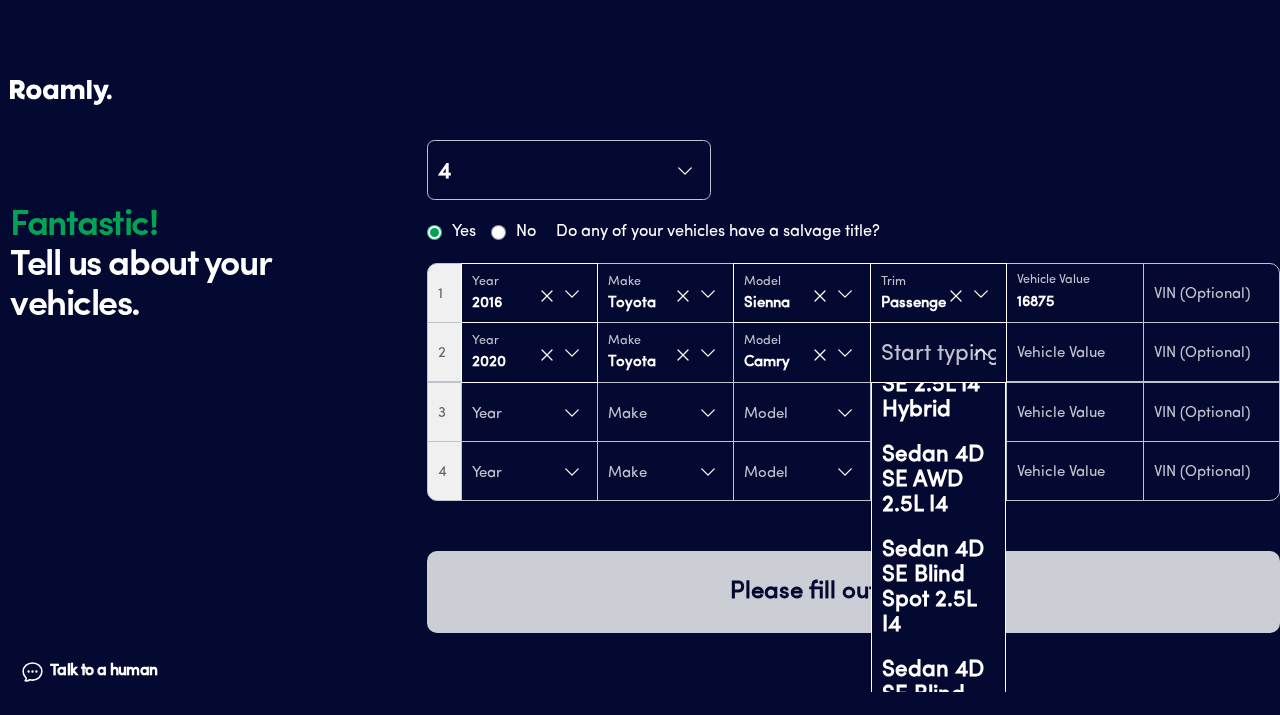 click on "Sedan 4D SE 2.5L I4" at bounding box center [938, 303] 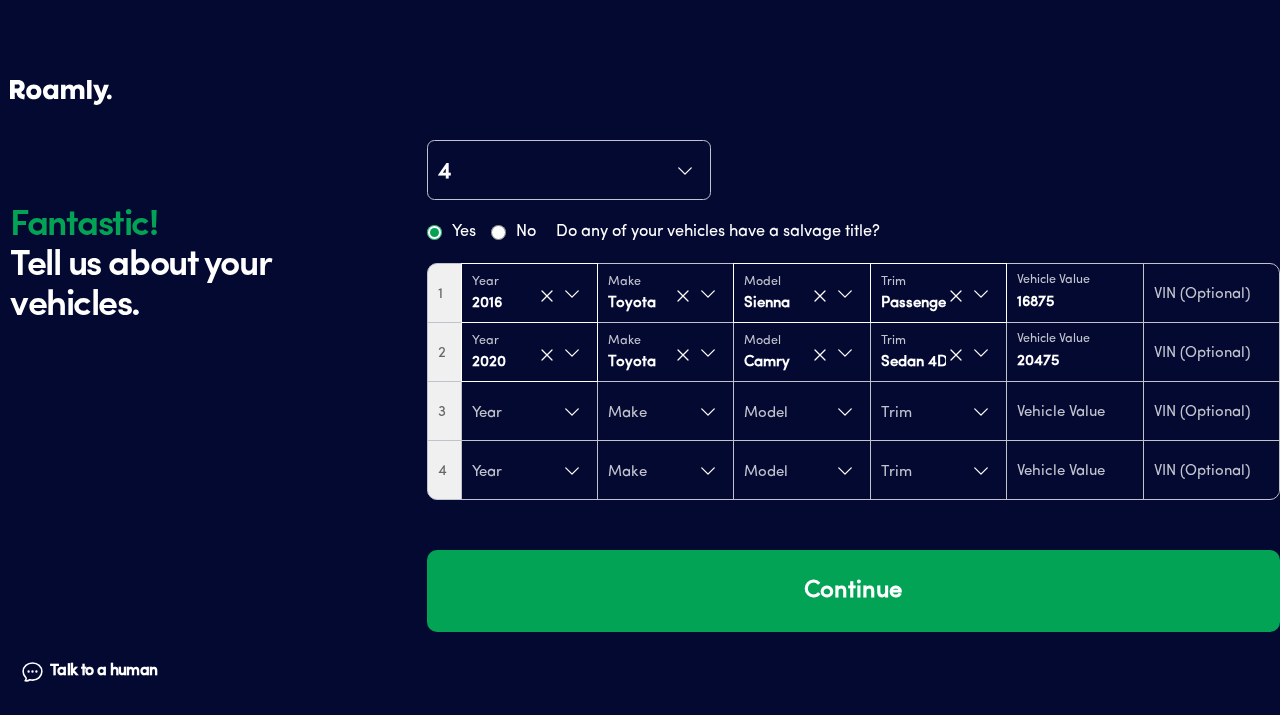 type on "20550" 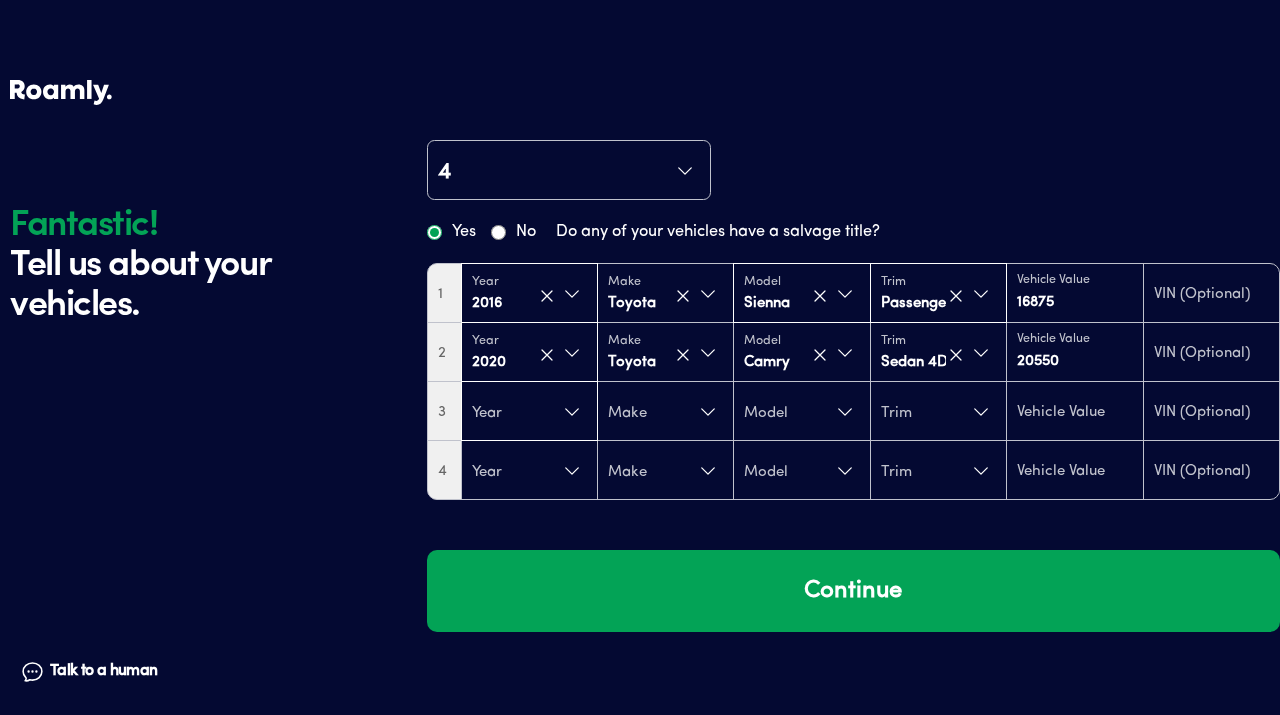 click on "Year" at bounding box center [529, 412] 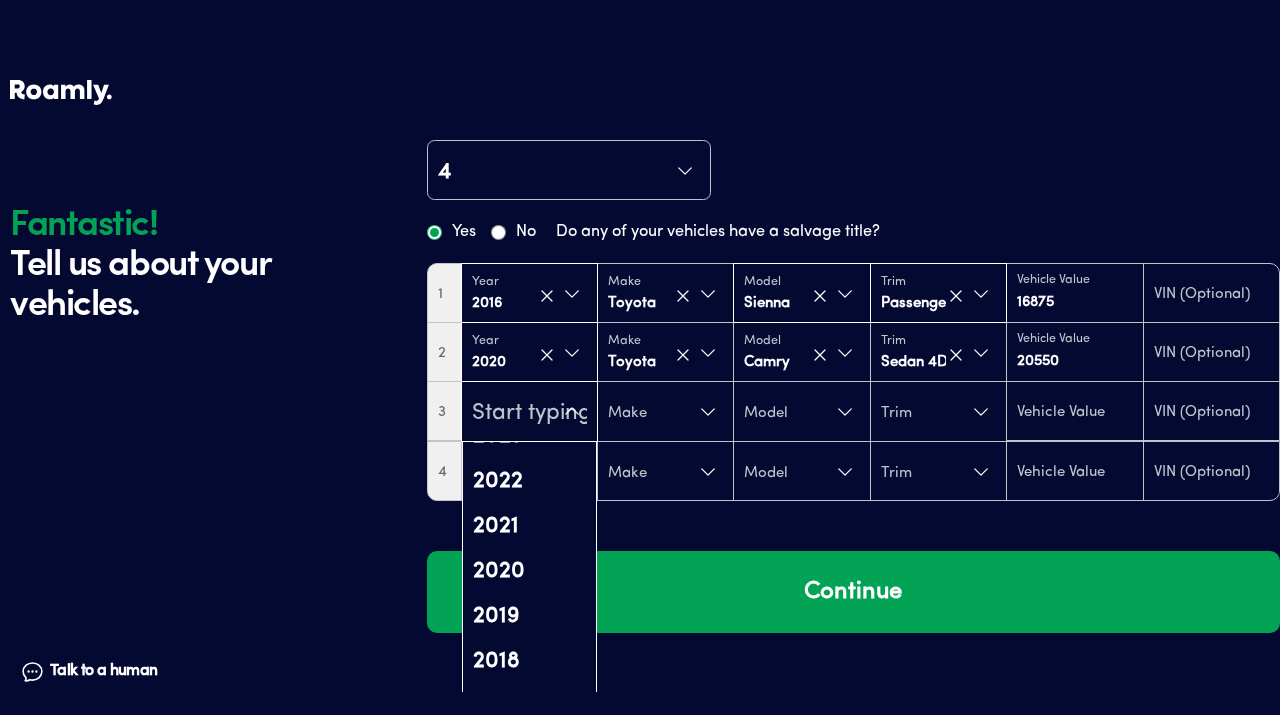 scroll, scrollTop: 209, scrollLeft: 0, axis: vertical 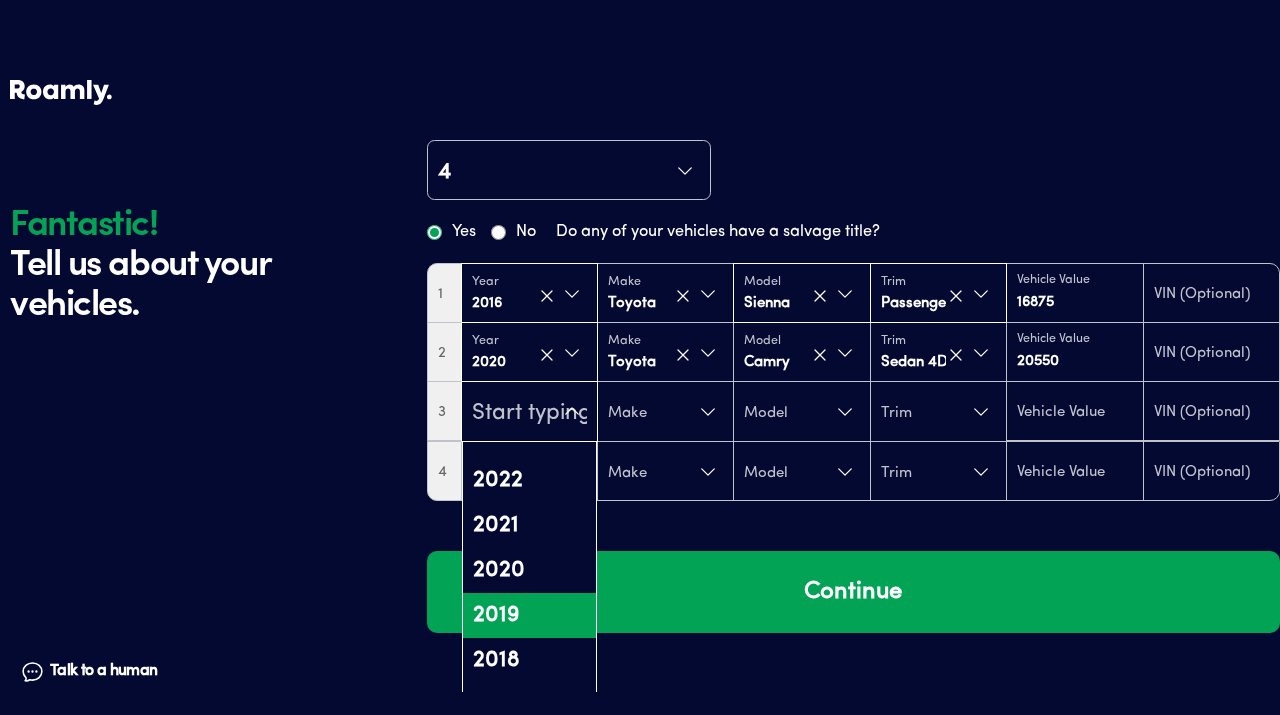 click on "2019" at bounding box center (529, 615) 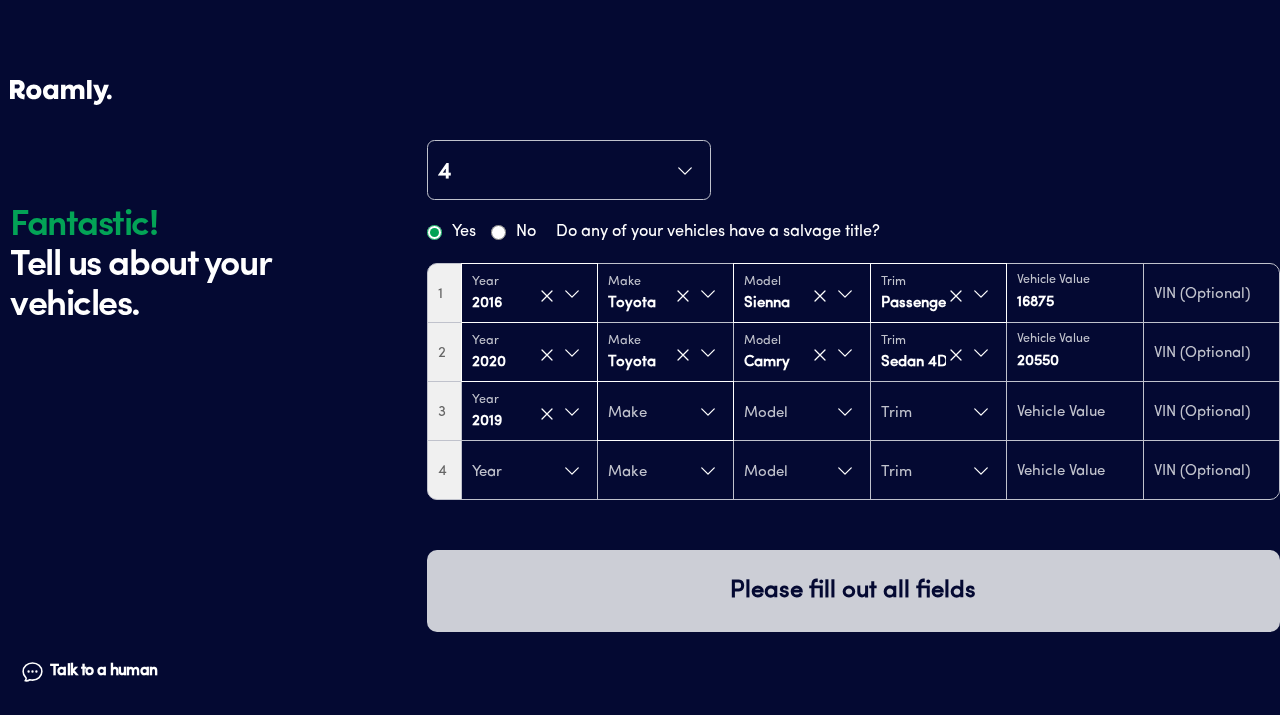 click on "Make" at bounding box center [665, 412] 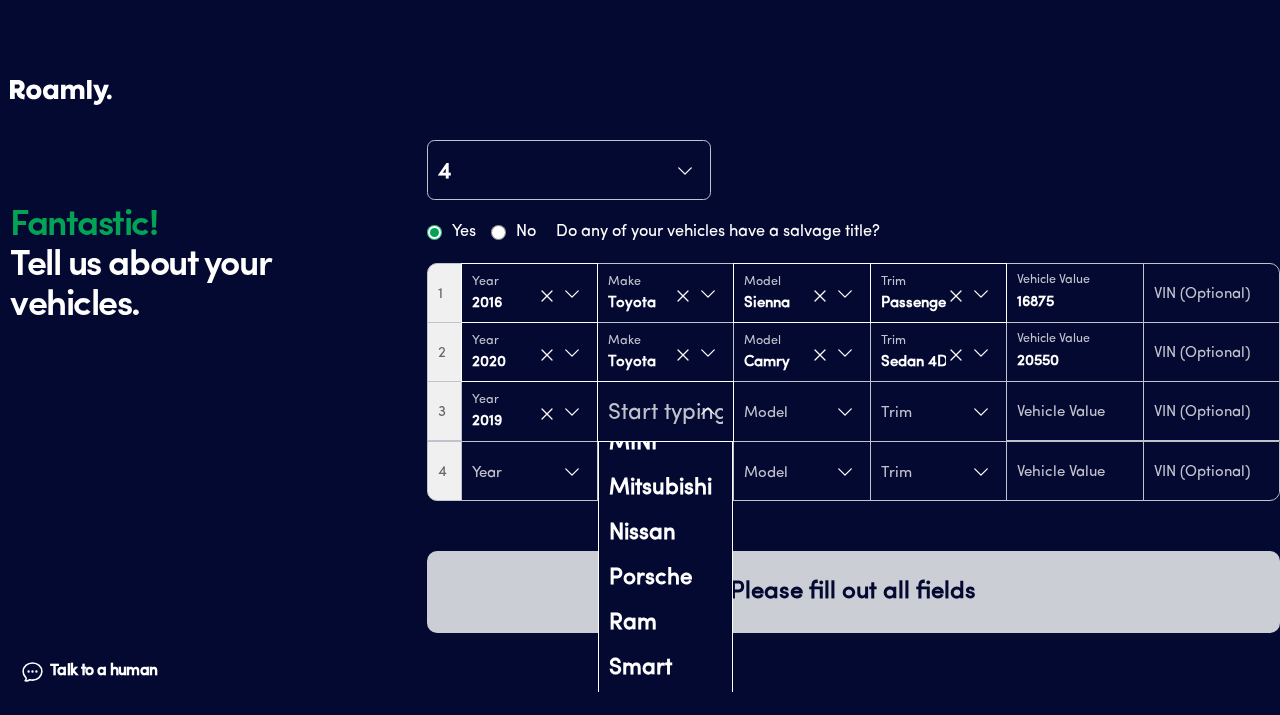 scroll, scrollTop: 1249, scrollLeft: 0, axis: vertical 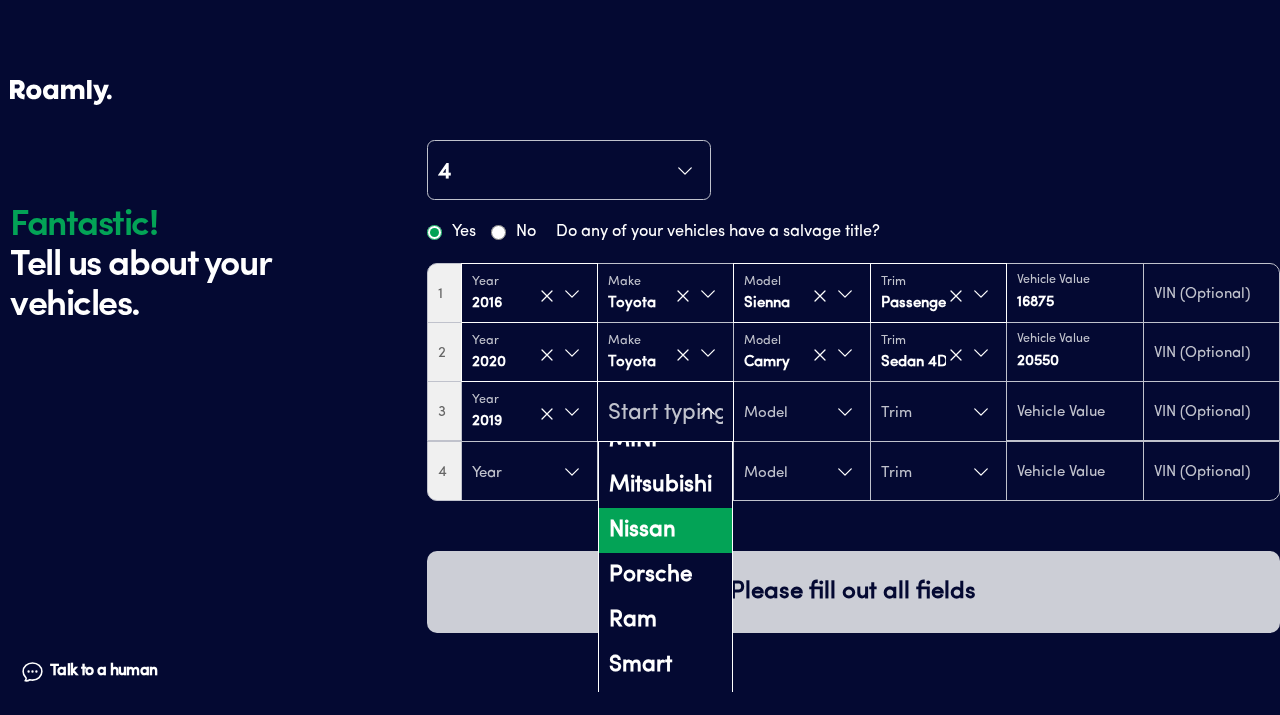 click on "Nissan" at bounding box center (665, 530) 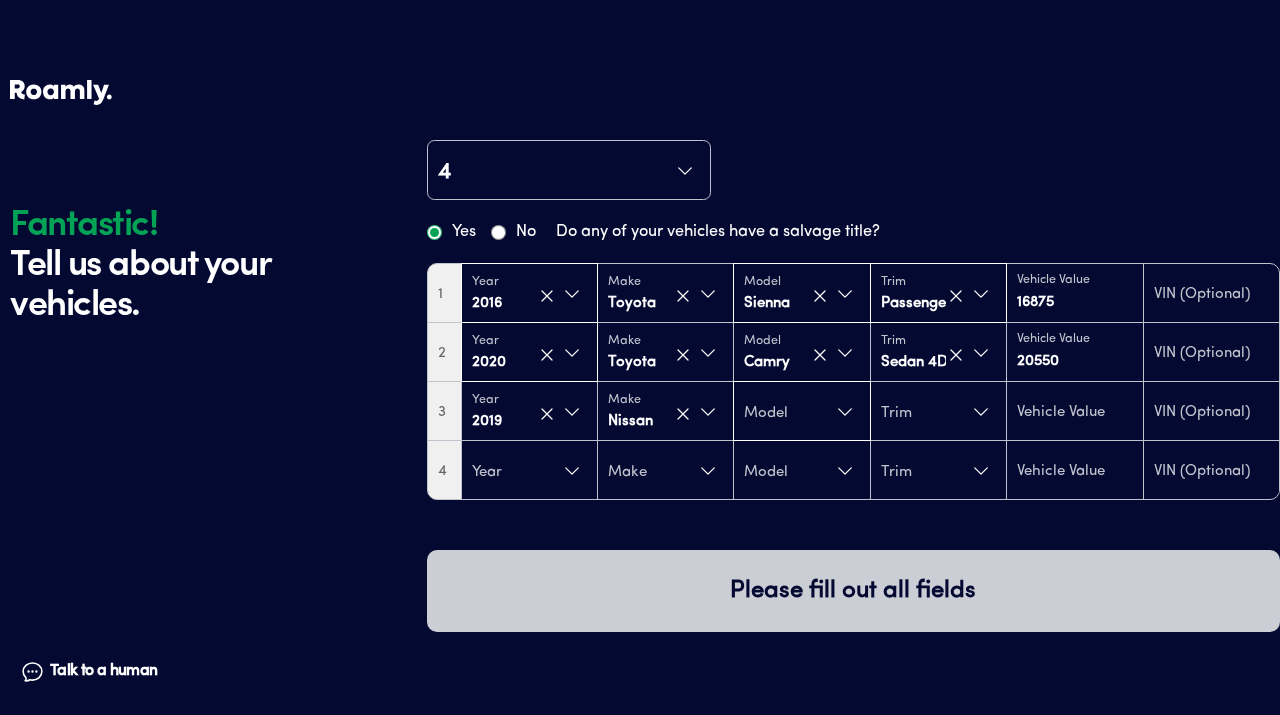 click on "Model" at bounding box center [801, 412] 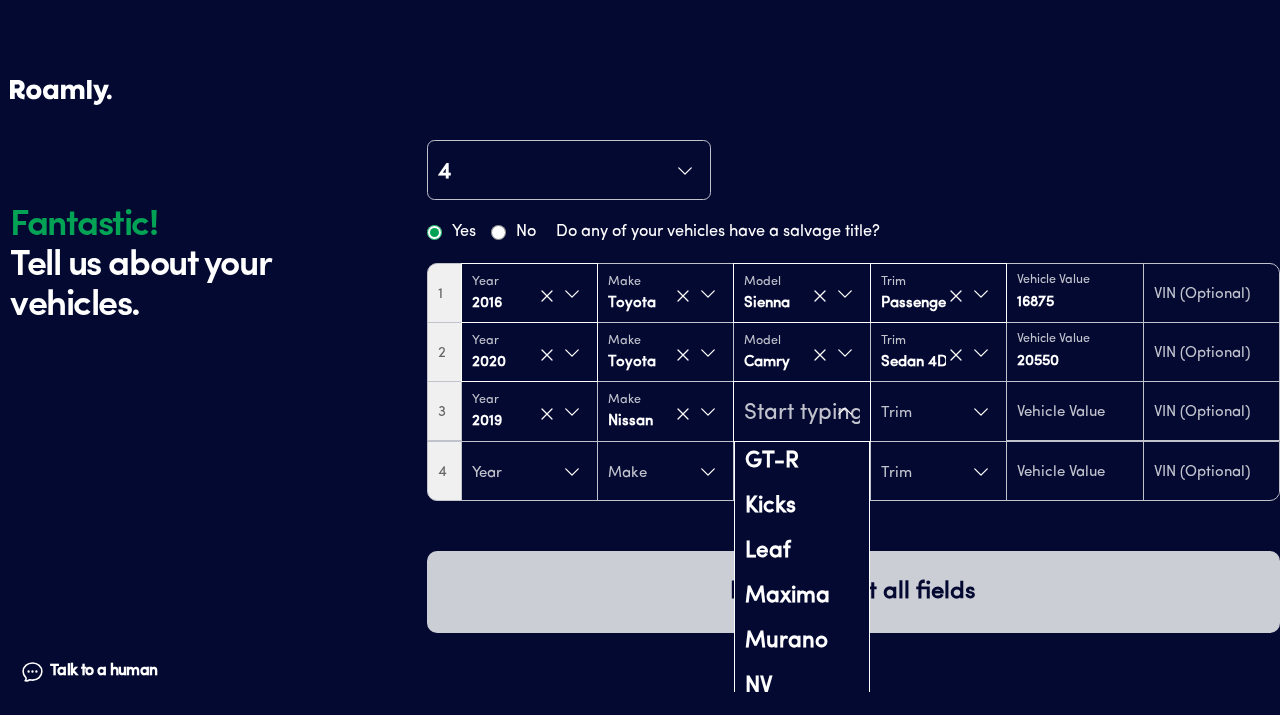 scroll, scrollTop: 191, scrollLeft: 0, axis: vertical 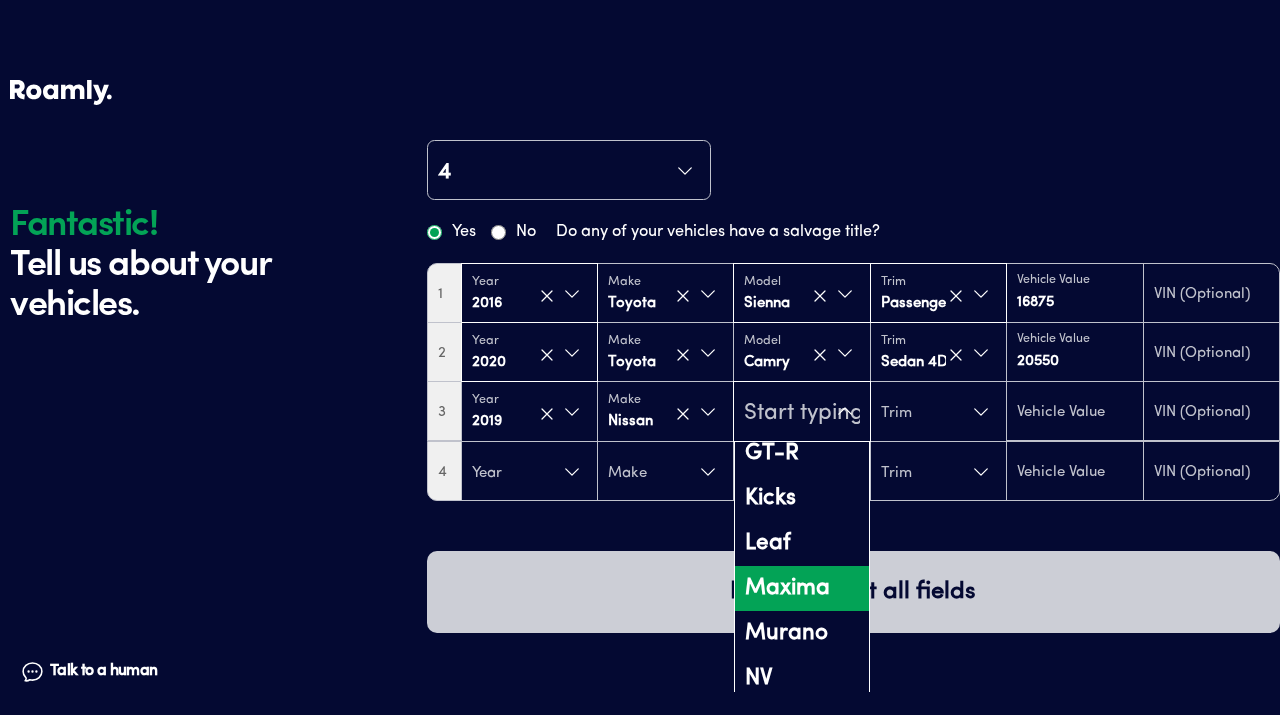 click on "Maxima" at bounding box center [801, 588] 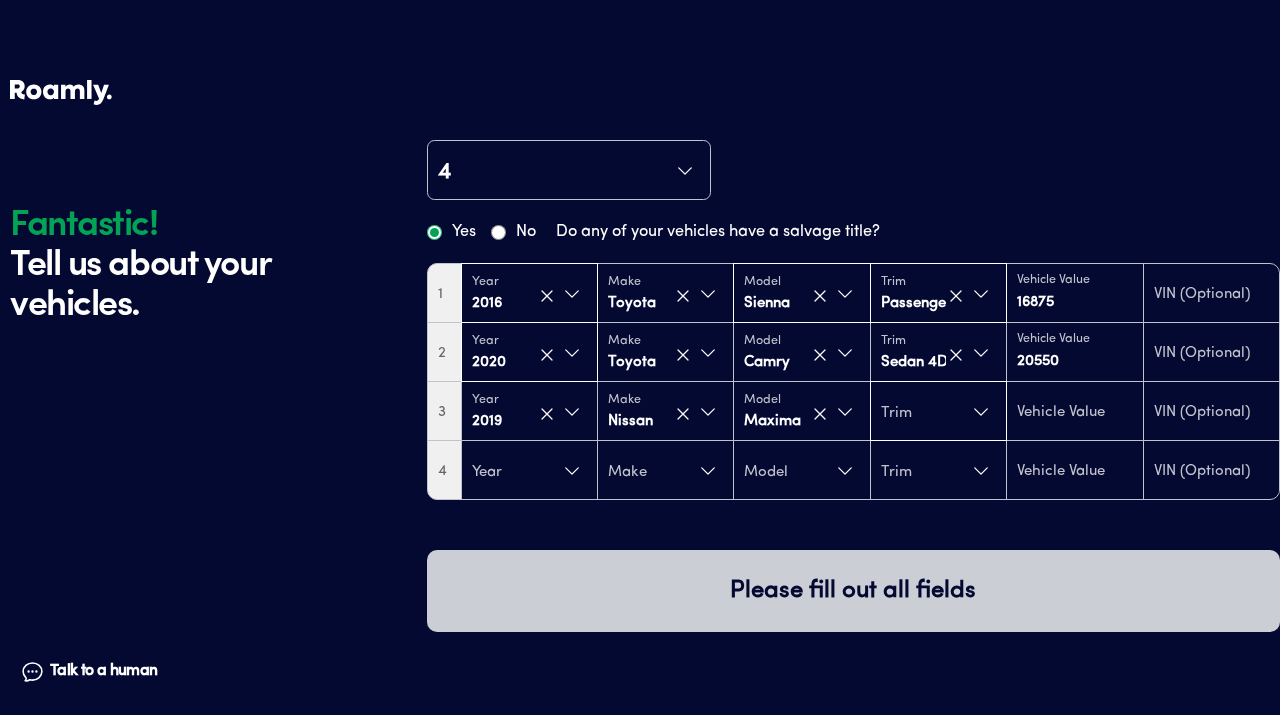 click on "Trim" at bounding box center (938, 412) 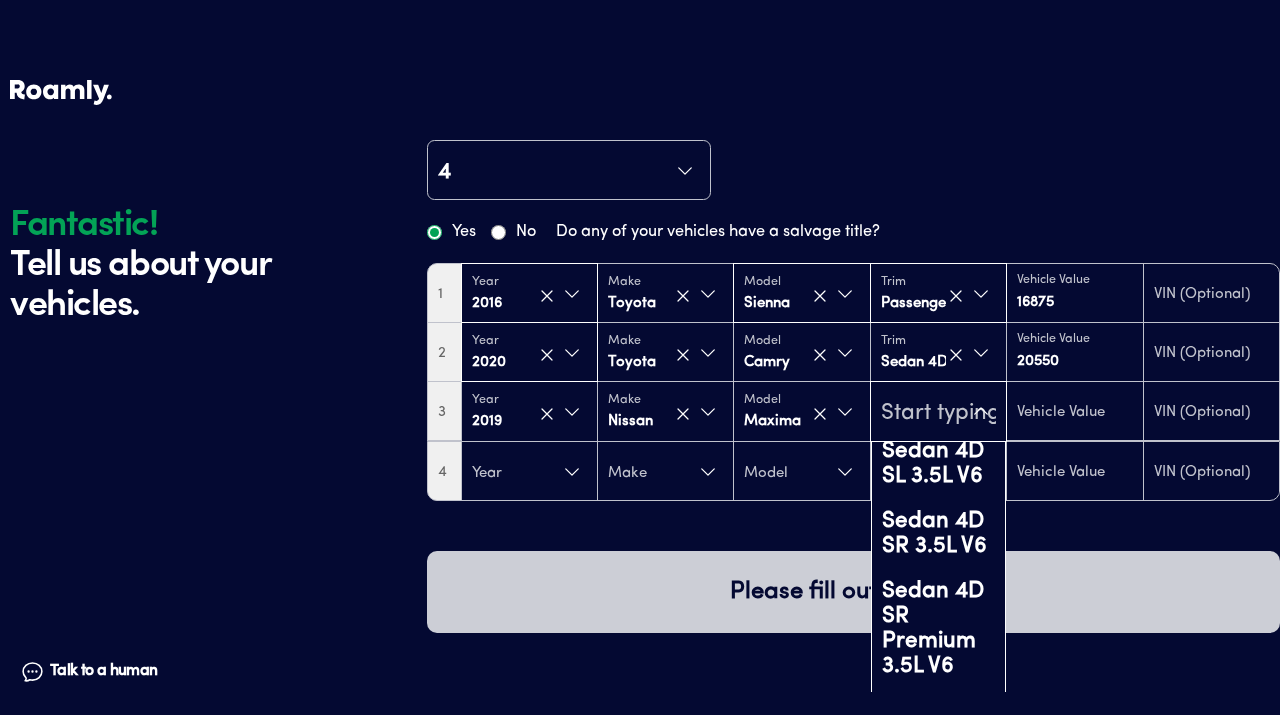 scroll, scrollTop: 448, scrollLeft: 0, axis: vertical 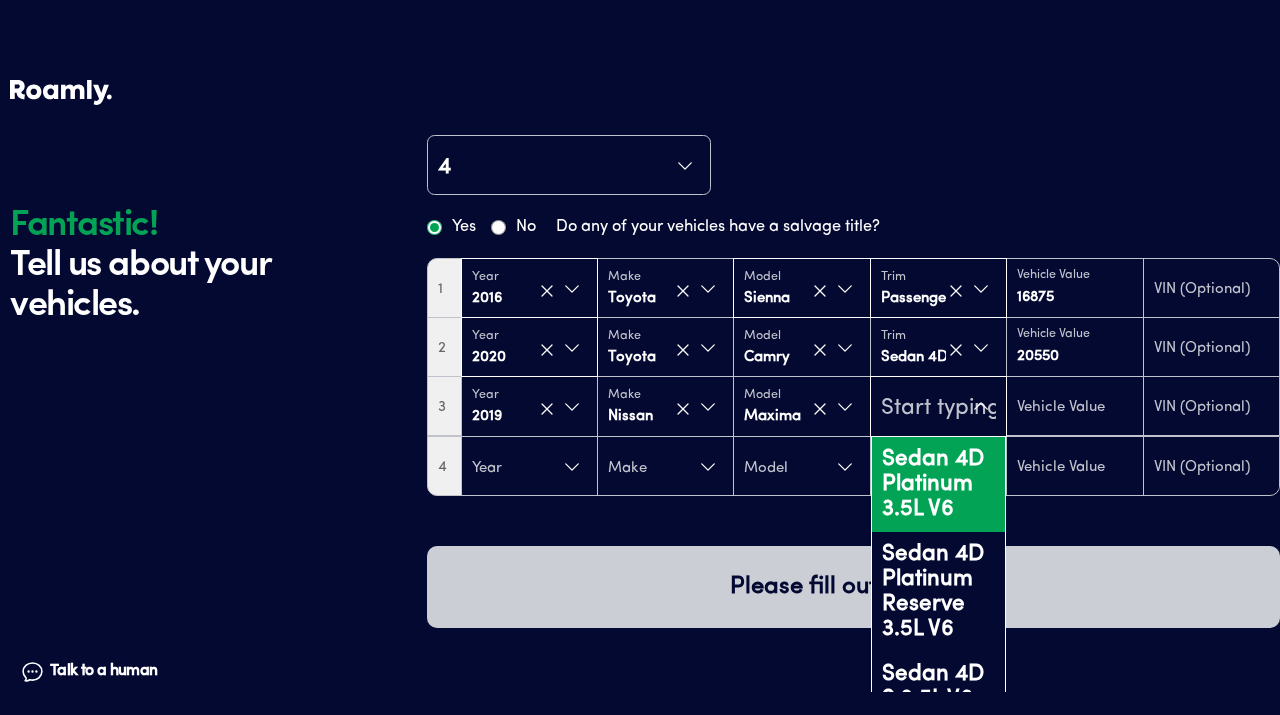 click on "Sedan 4D Platinum 3.5L V6" at bounding box center [938, 484] 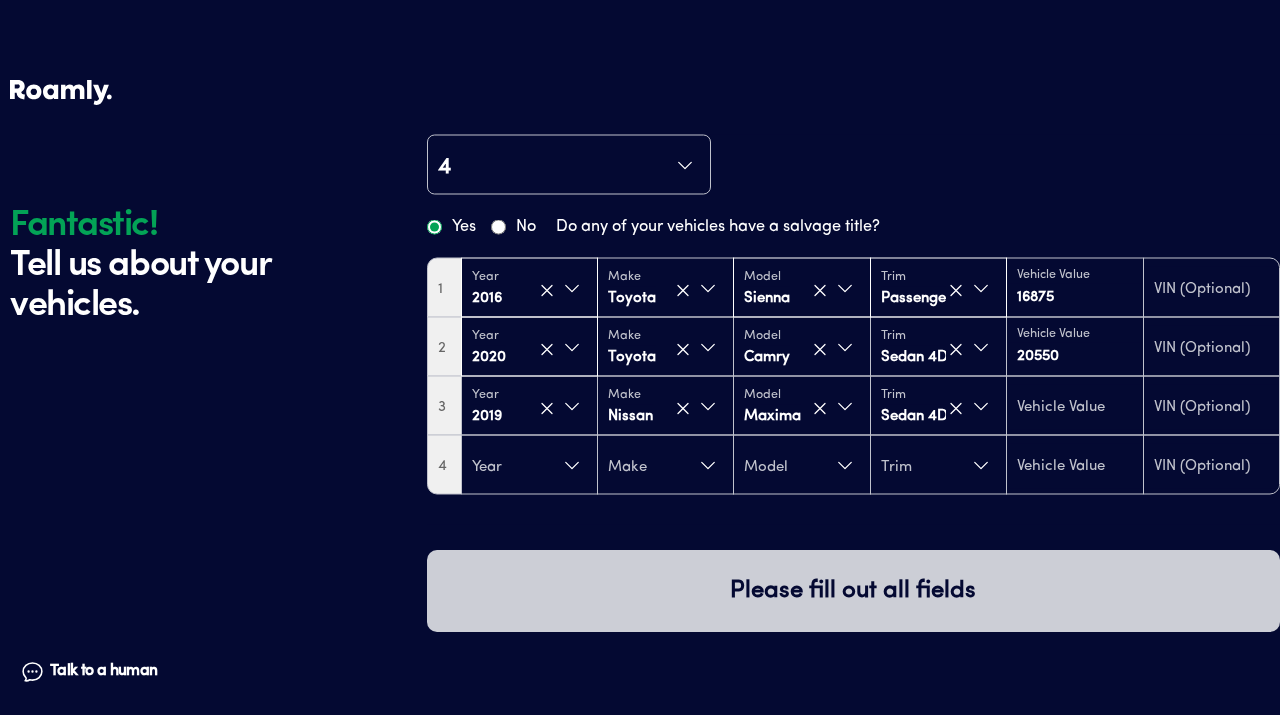 scroll, scrollTop: 0, scrollLeft: 0, axis: both 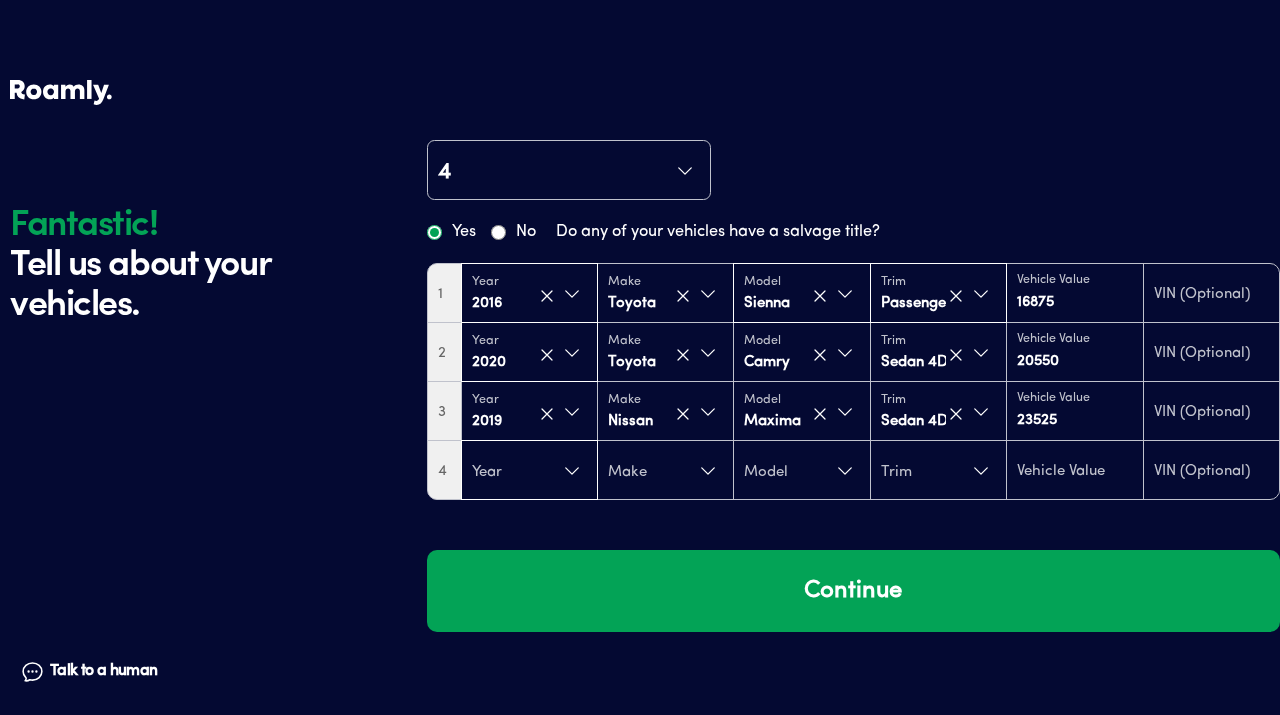 click on "Year" at bounding box center [529, 471] 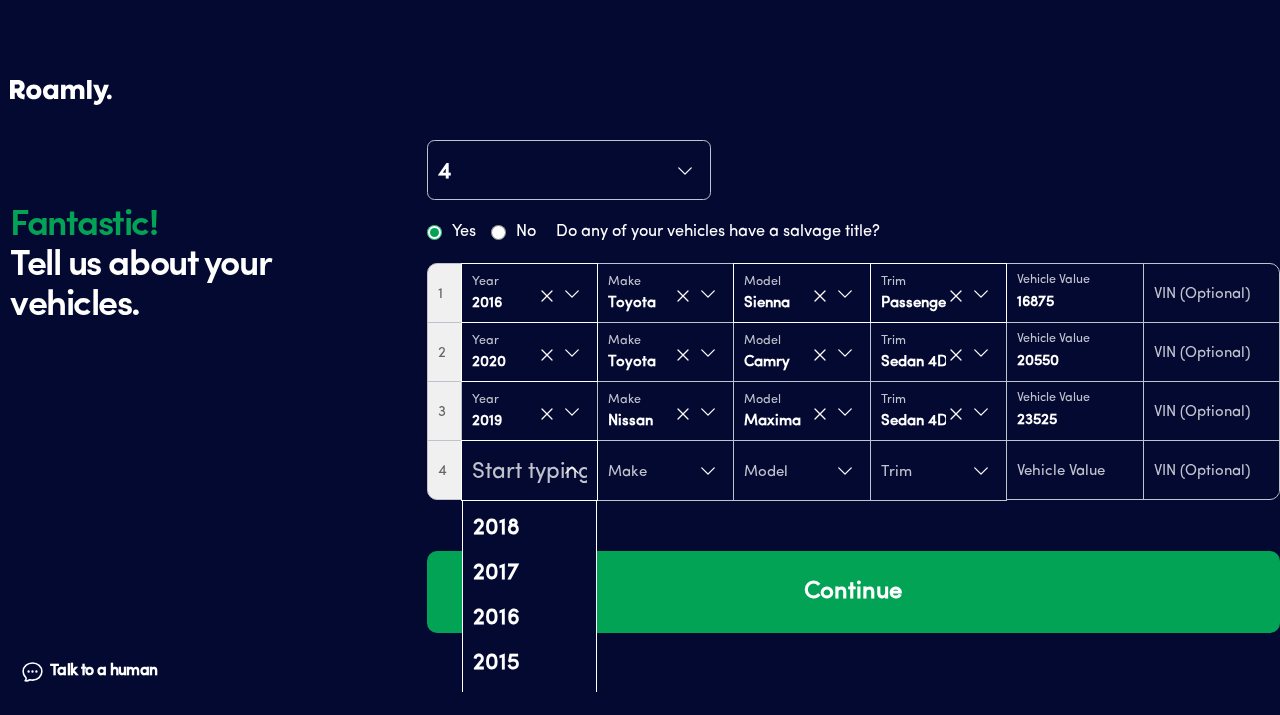 scroll, scrollTop: 411, scrollLeft: 0, axis: vertical 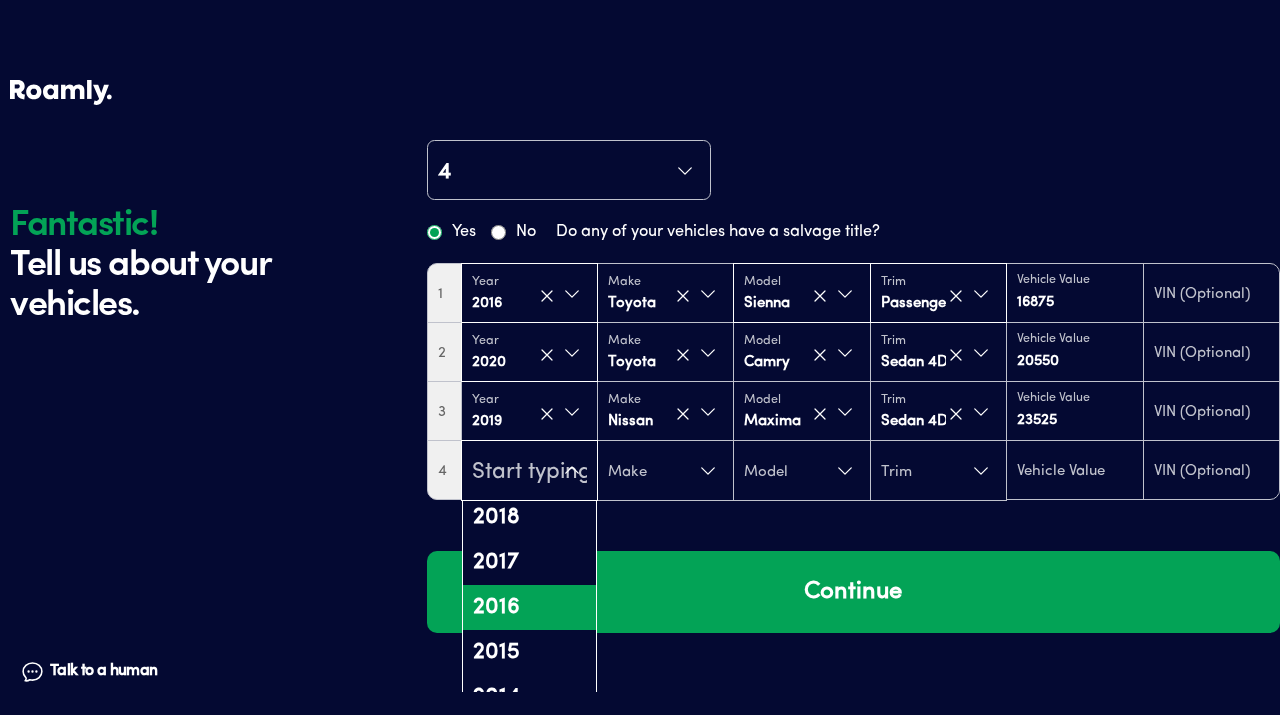 click on "2016" at bounding box center (529, 607) 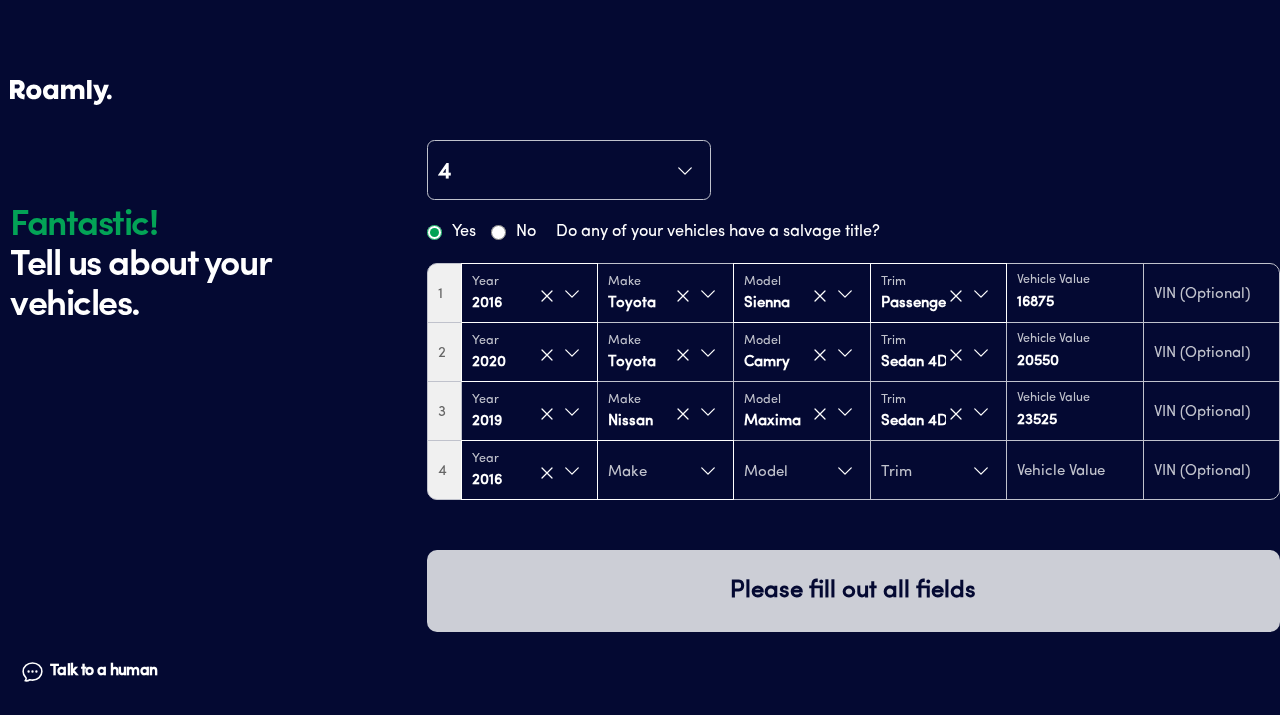 click on "Make" at bounding box center (665, 471) 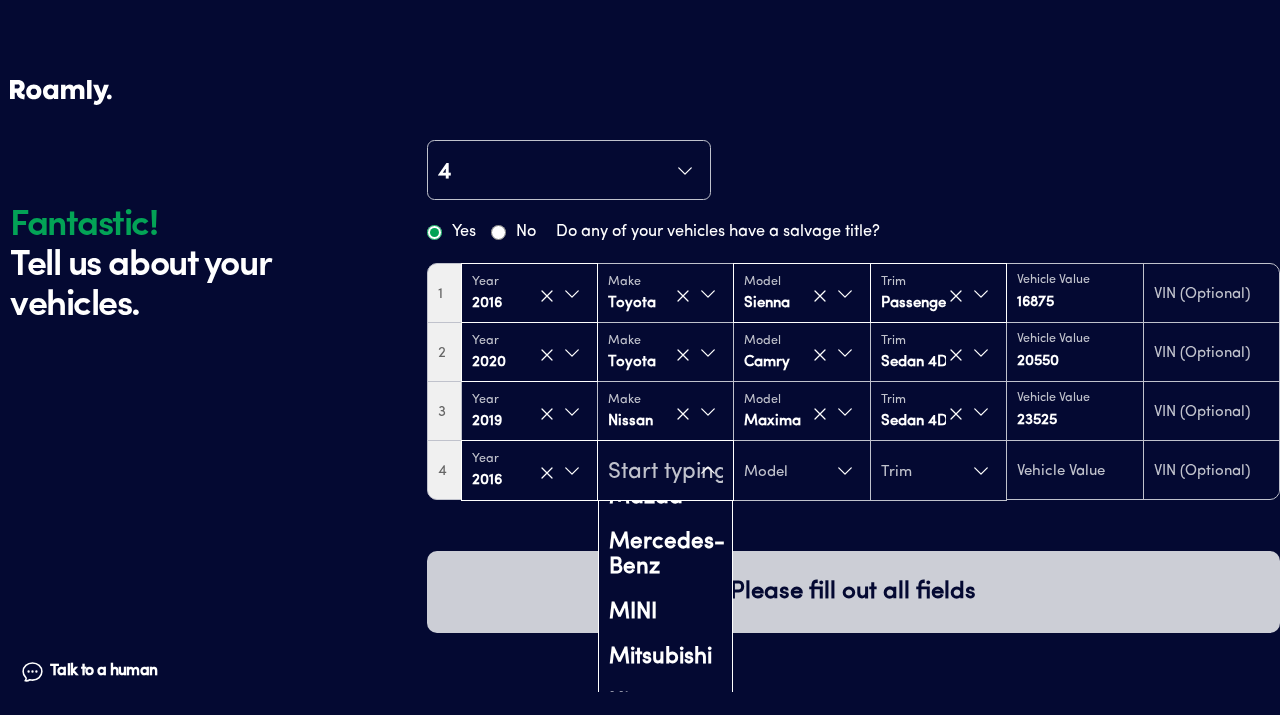 scroll, scrollTop: 1443, scrollLeft: 0, axis: vertical 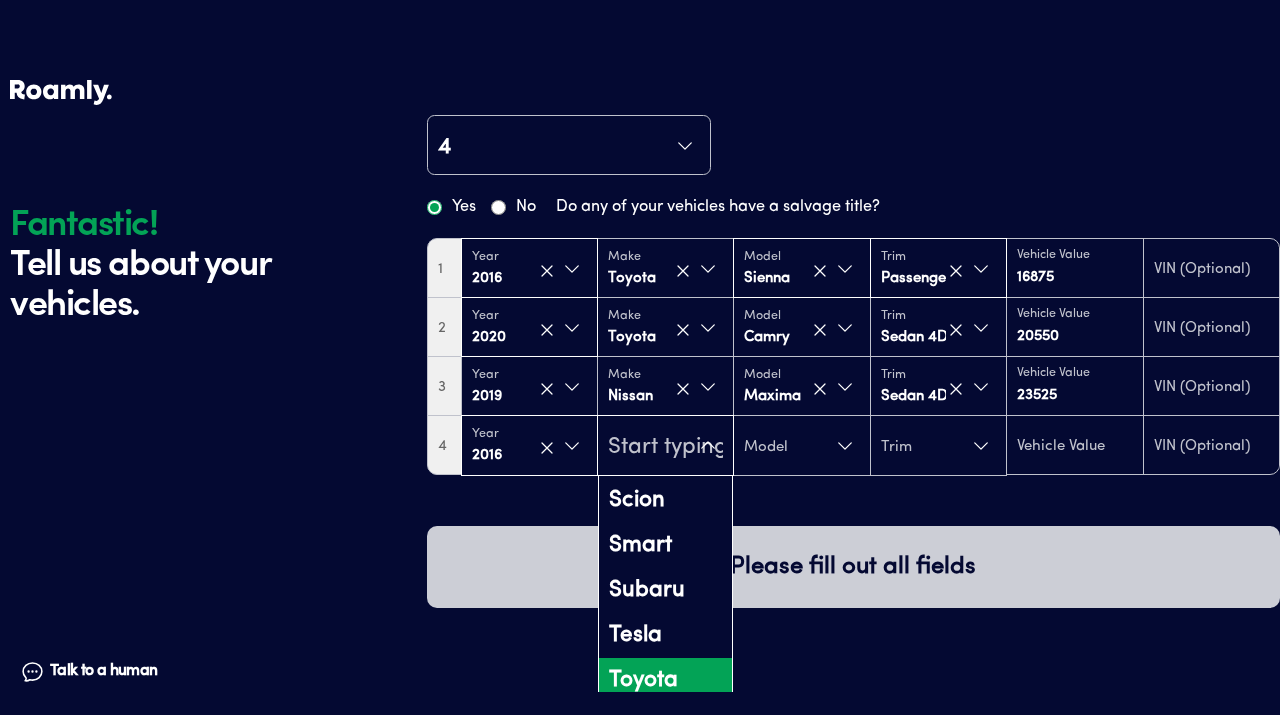 click on "Toyota" at bounding box center (665, 680) 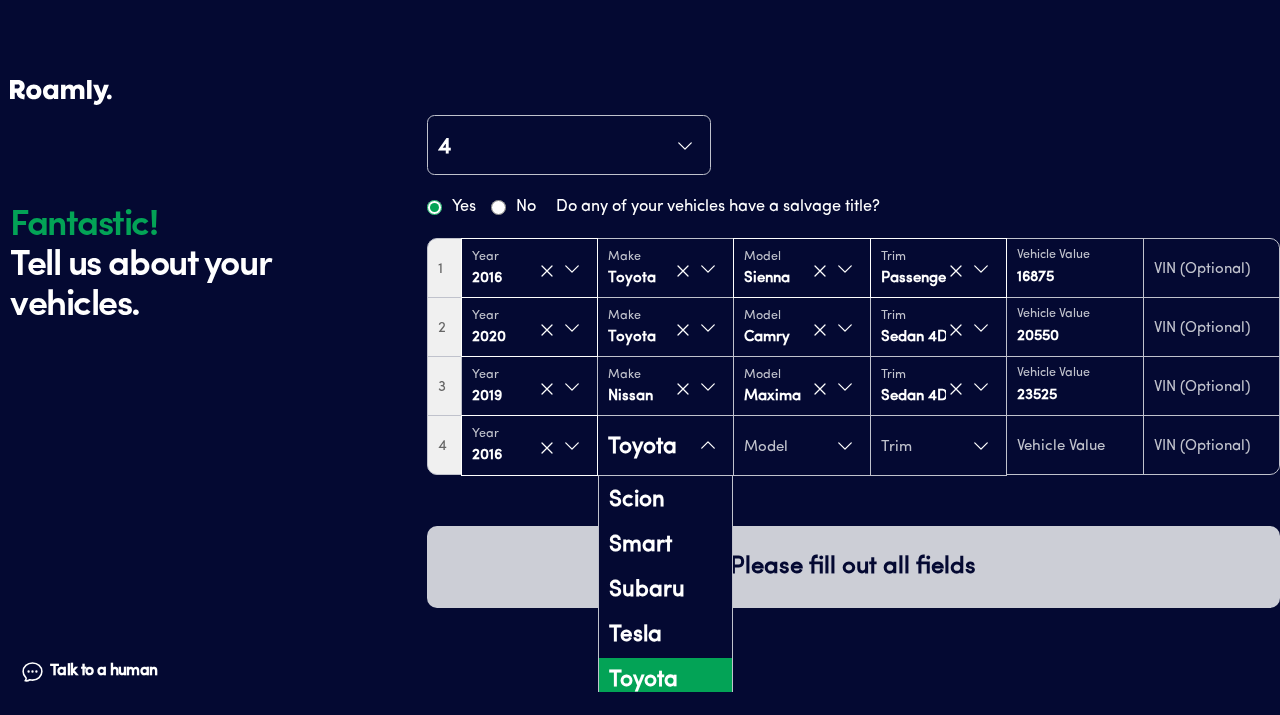 scroll, scrollTop: 0, scrollLeft: 0, axis: both 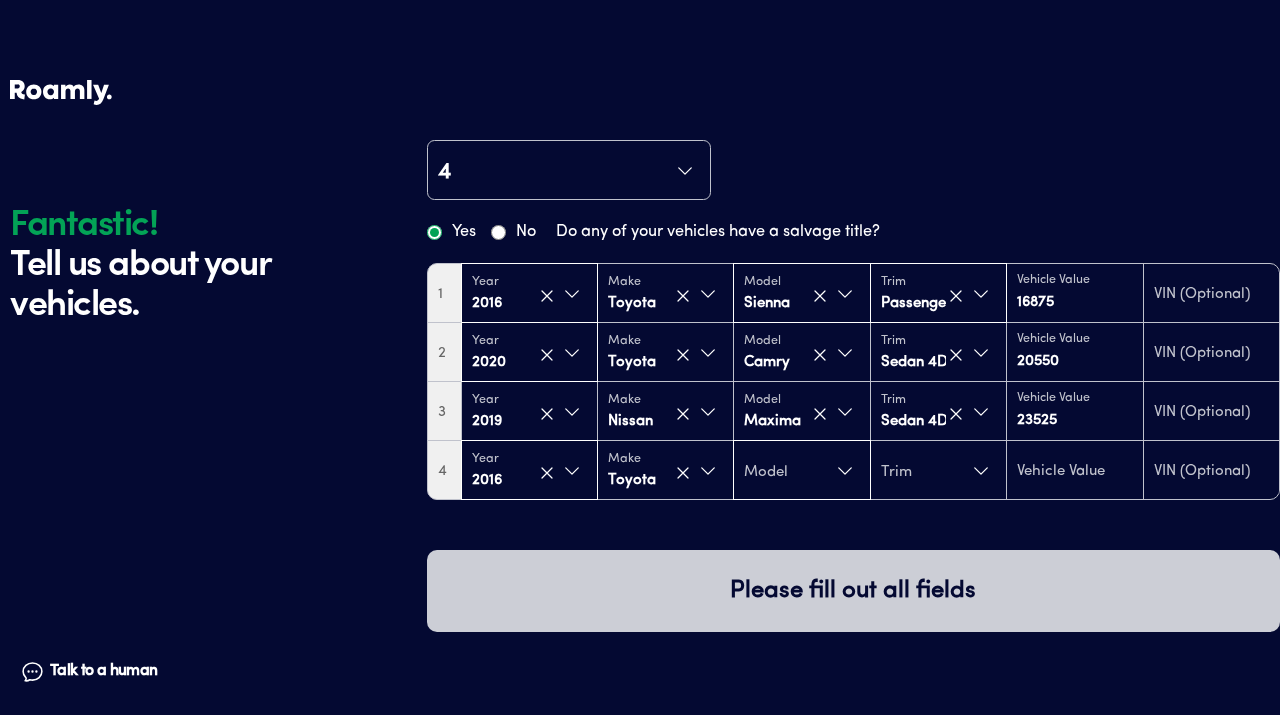 click on "Model" at bounding box center (801, 471) 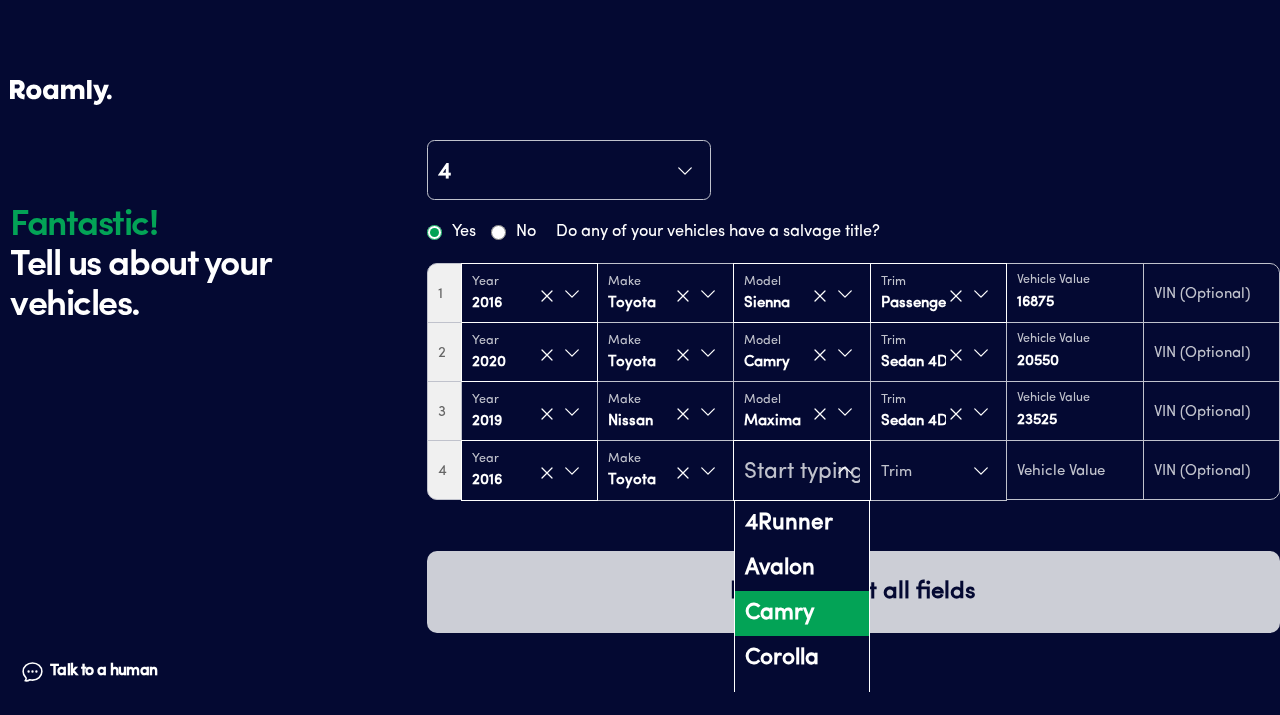 click on "Camry" at bounding box center (801, 613) 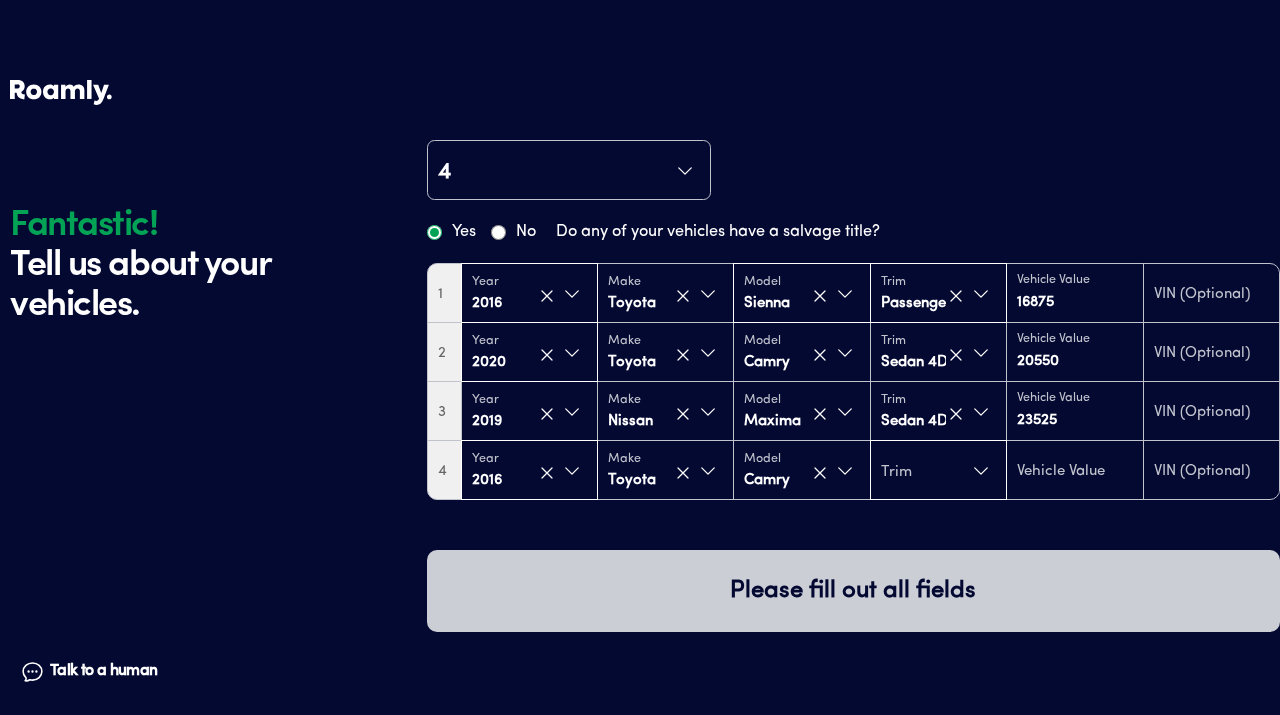 click on "Trim" at bounding box center [938, 471] 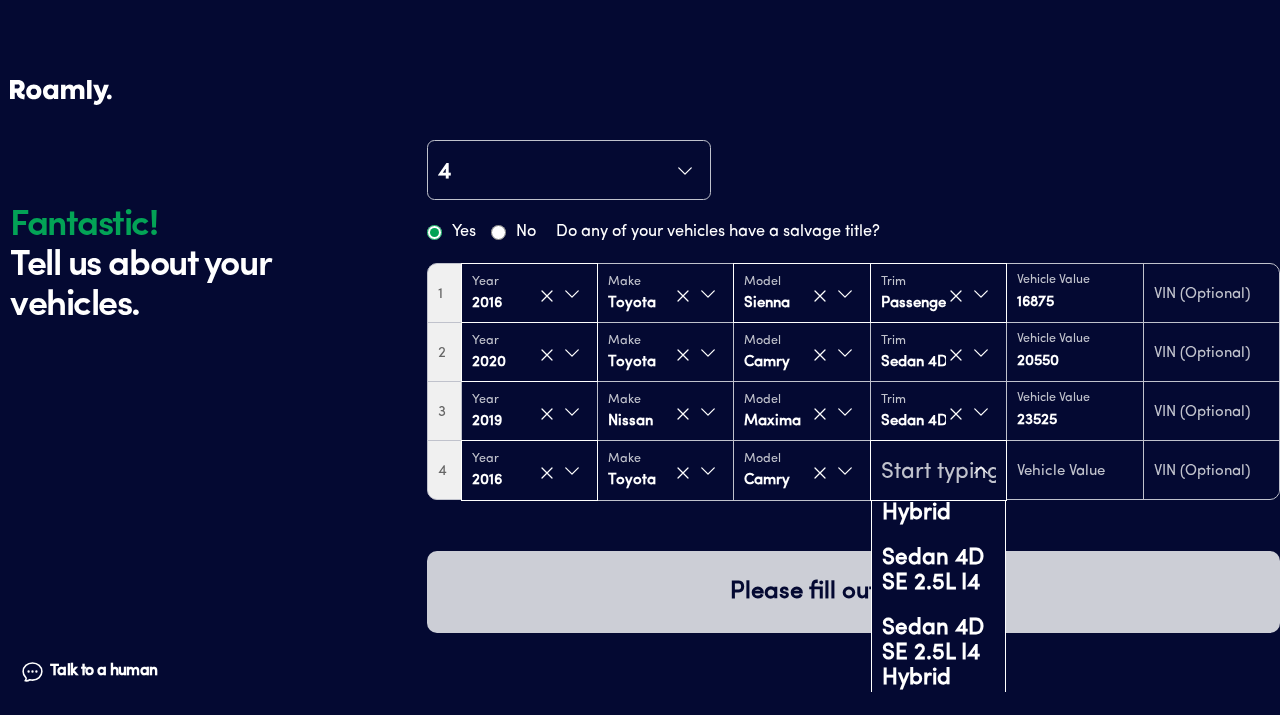 scroll, scrollTop: 141, scrollLeft: 0, axis: vertical 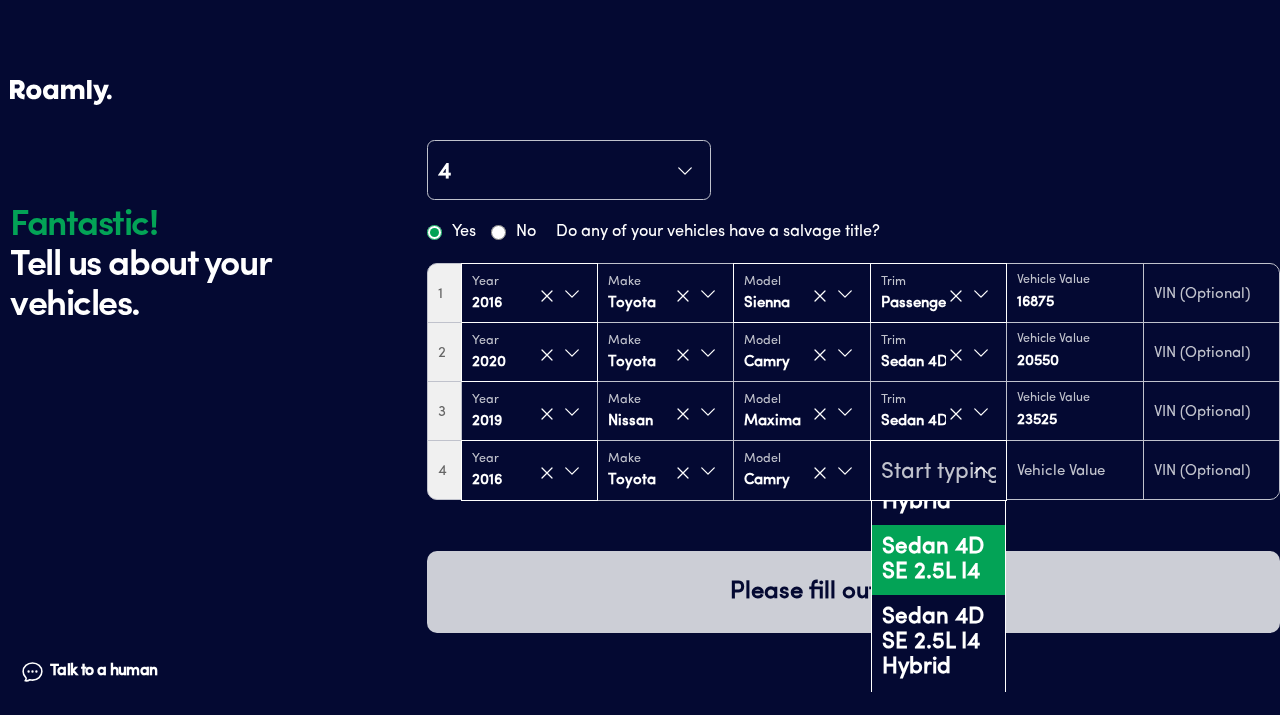 click on "Sedan 4D SE 2.5L I4" at bounding box center [938, 560] 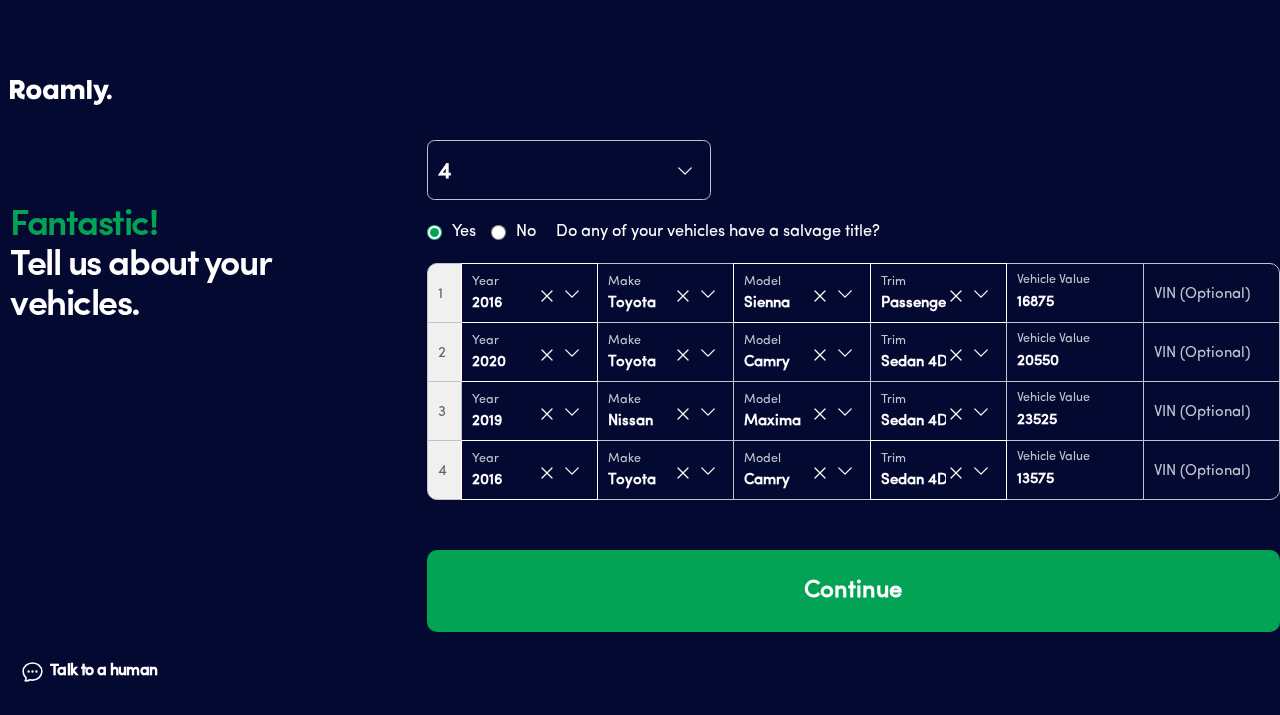 type on "13200" 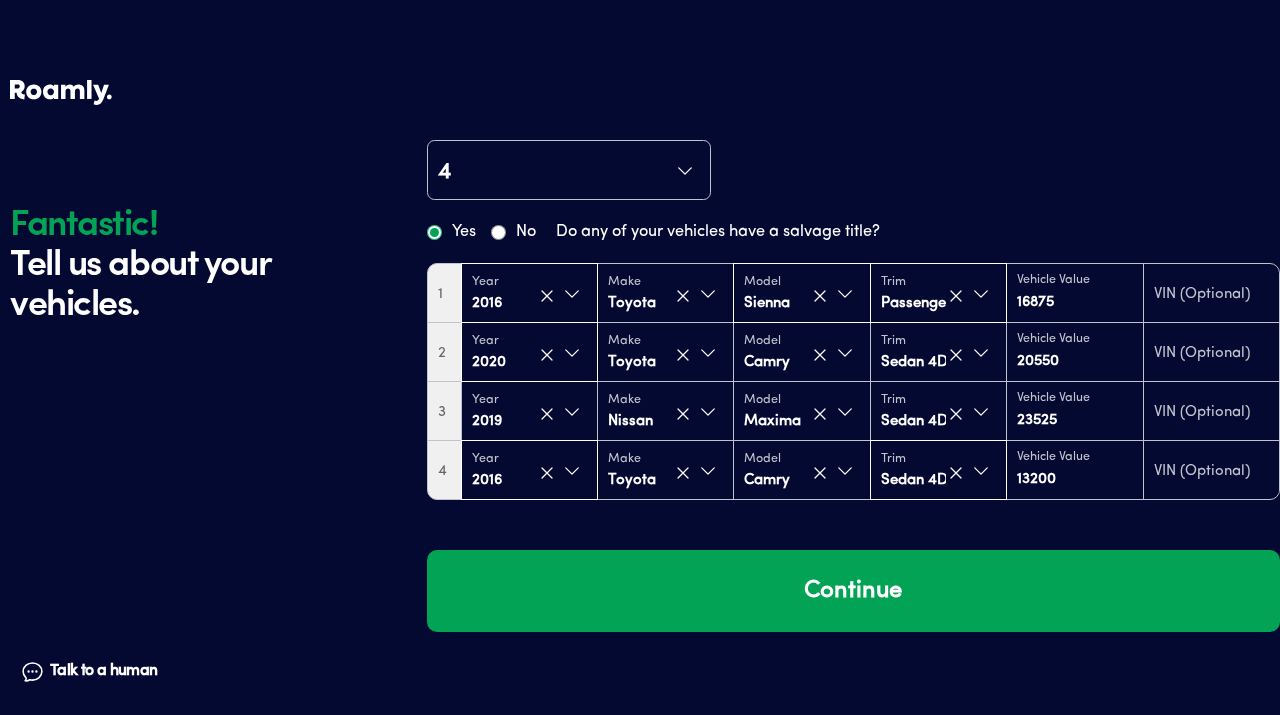 click on "Continue" at bounding box center [853, 591] 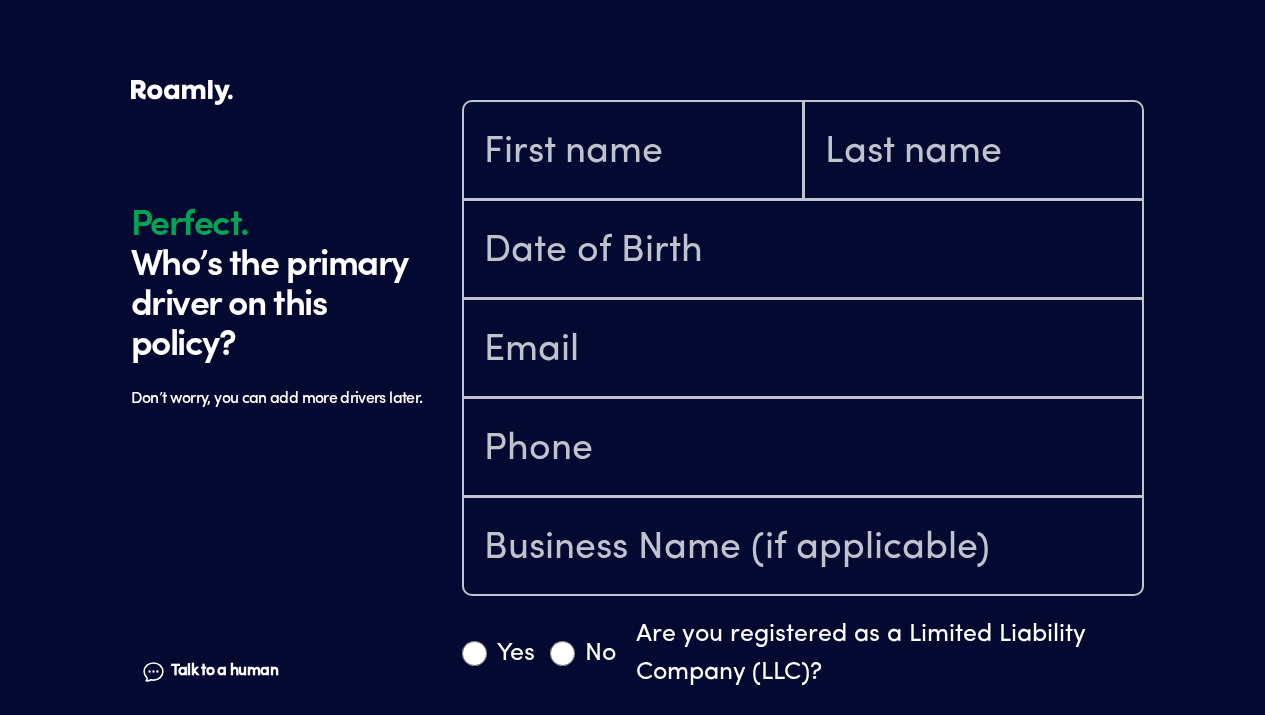 scroll, scrollTop: 595, scrollLeft: 0, axis: vertical 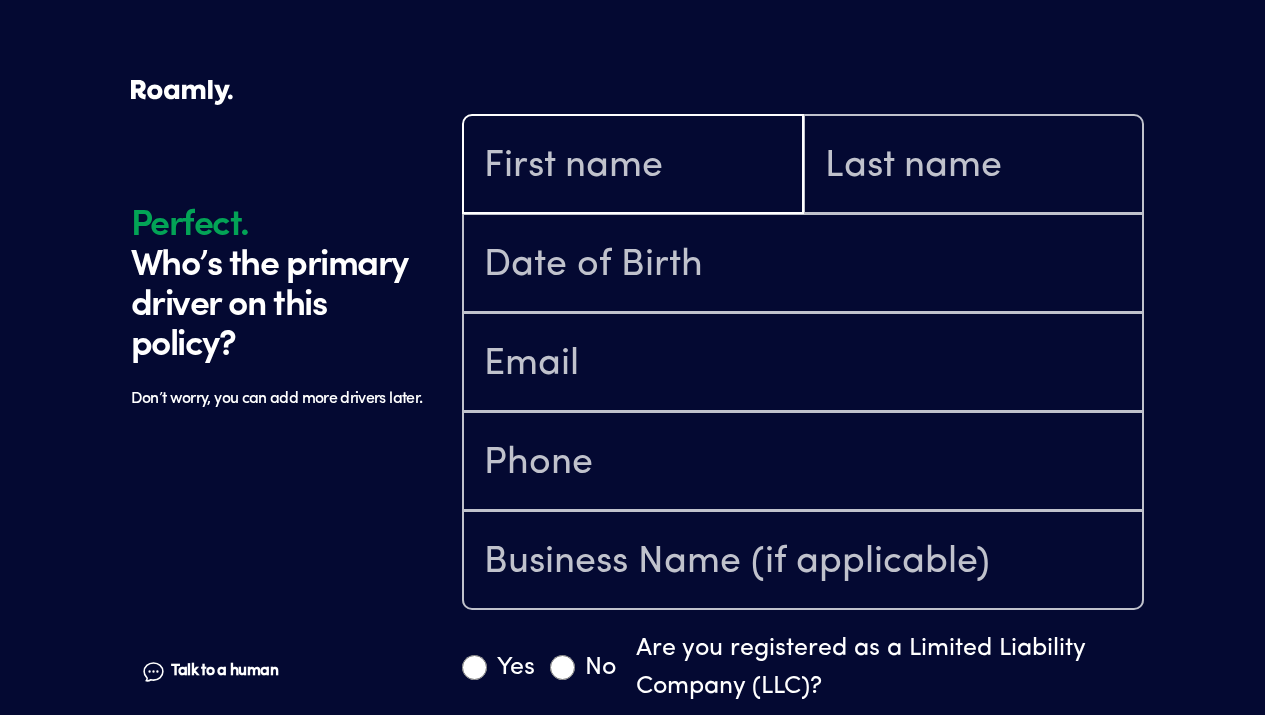 click at bounding box center (633, 166) 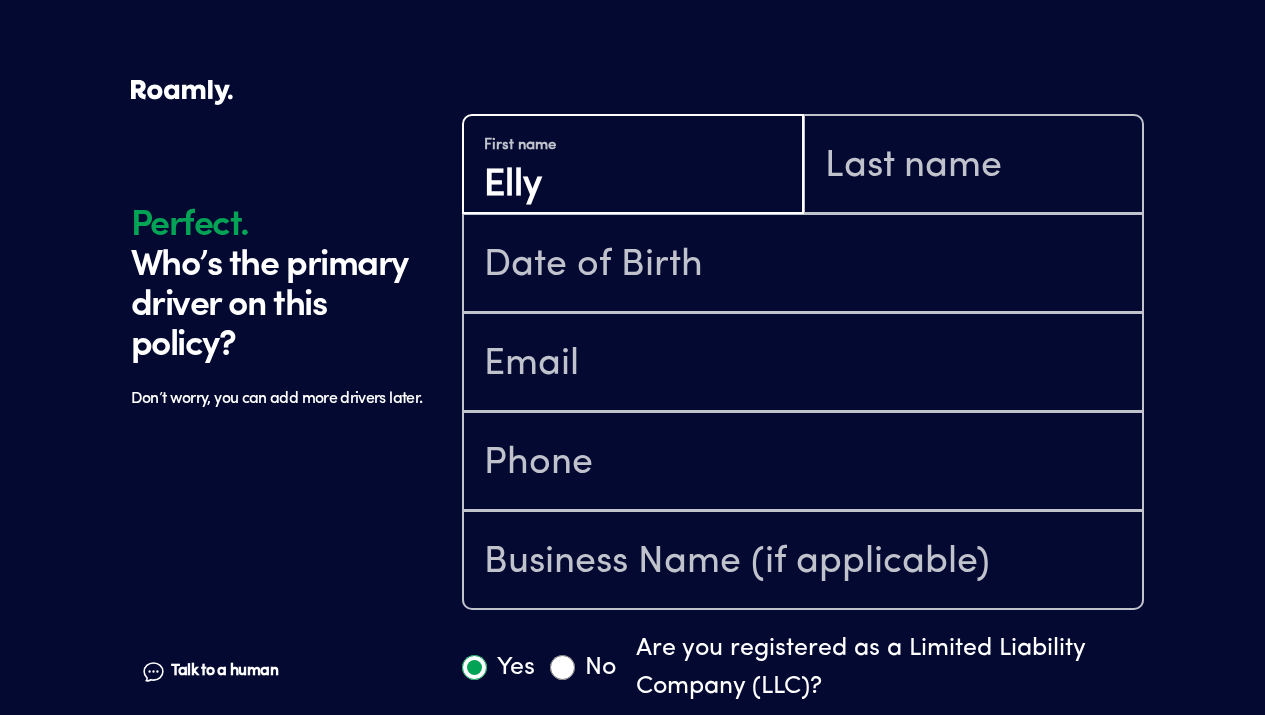 type on "Elly" 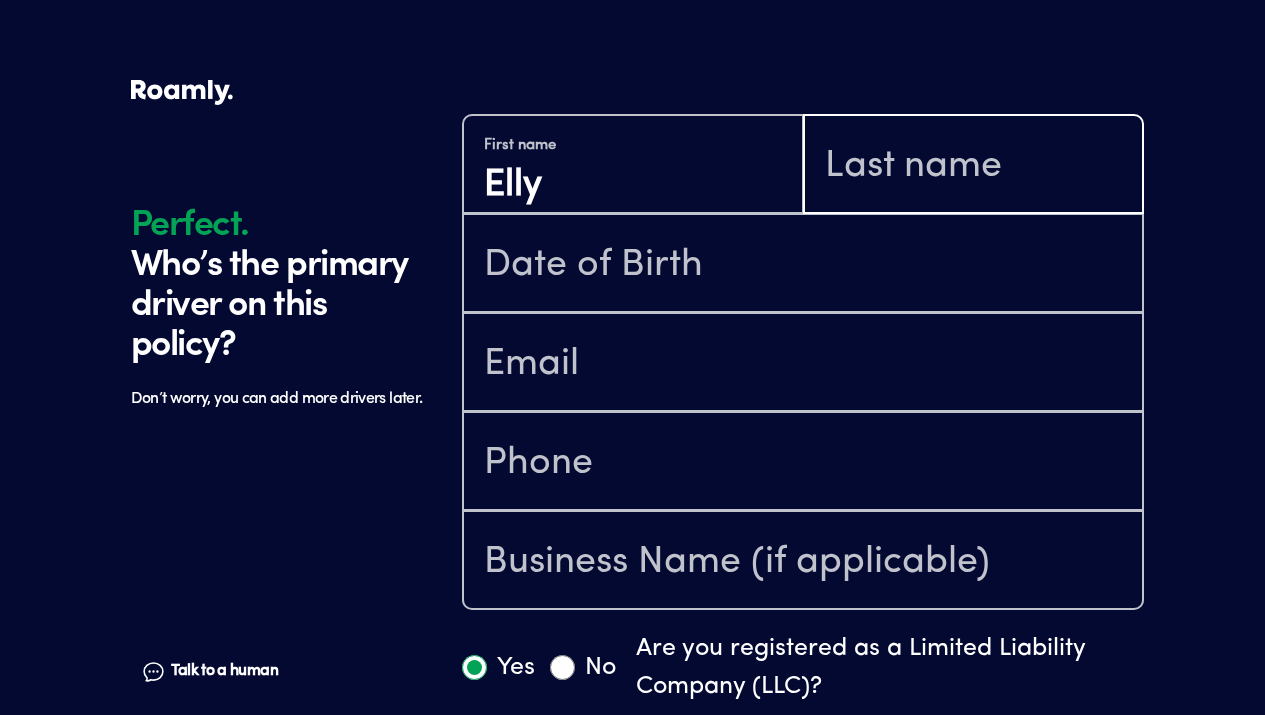 click at bounding box center (974, 166) 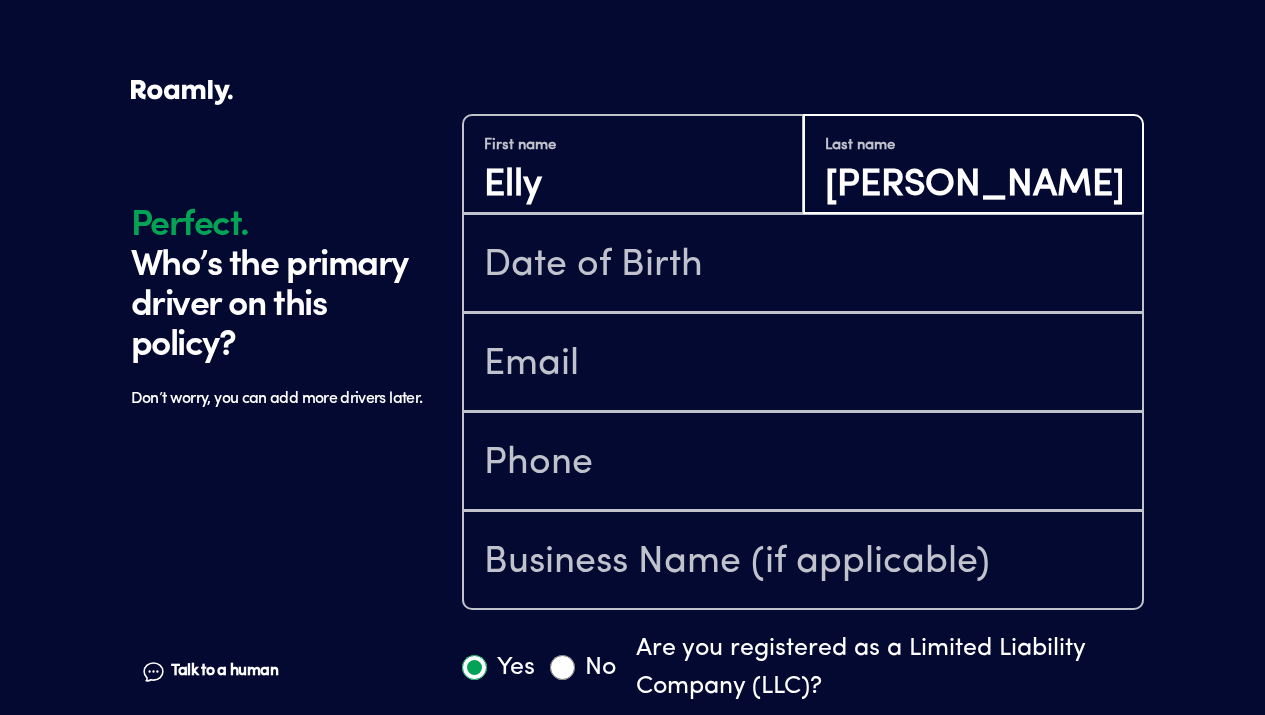 type on "[PERSON_NAME]" 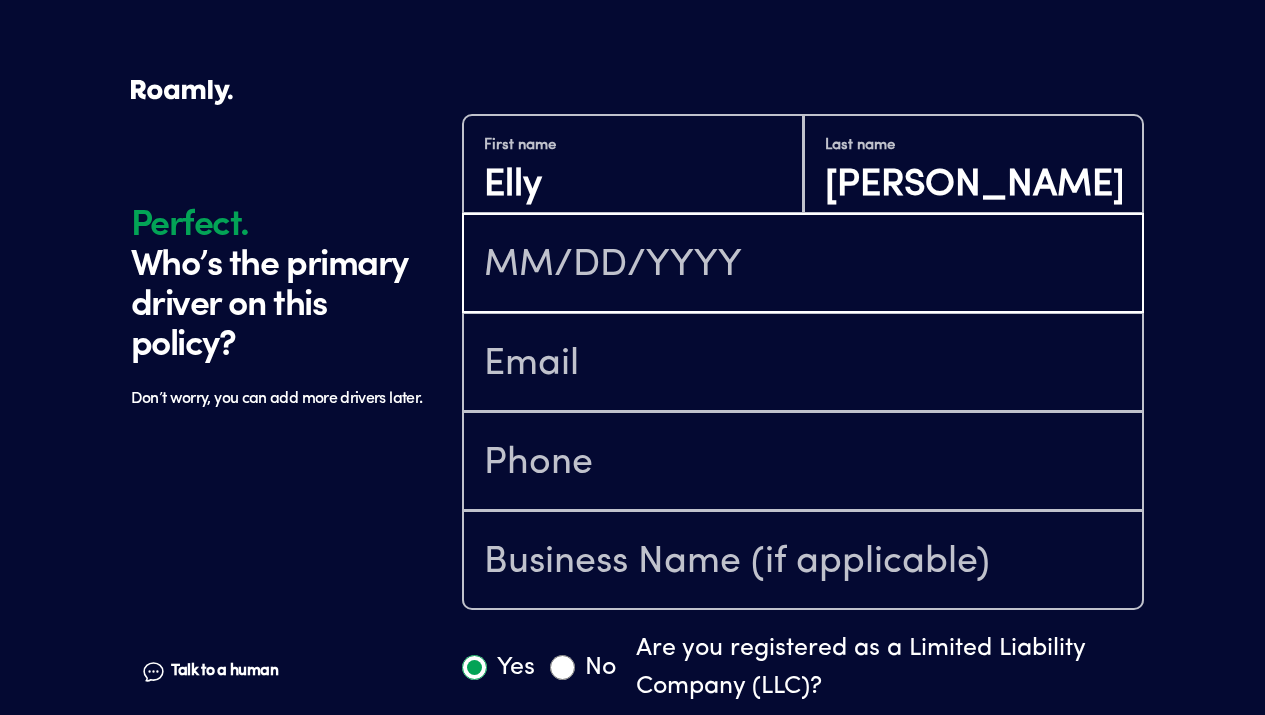 click at bounding box center (803, 265) 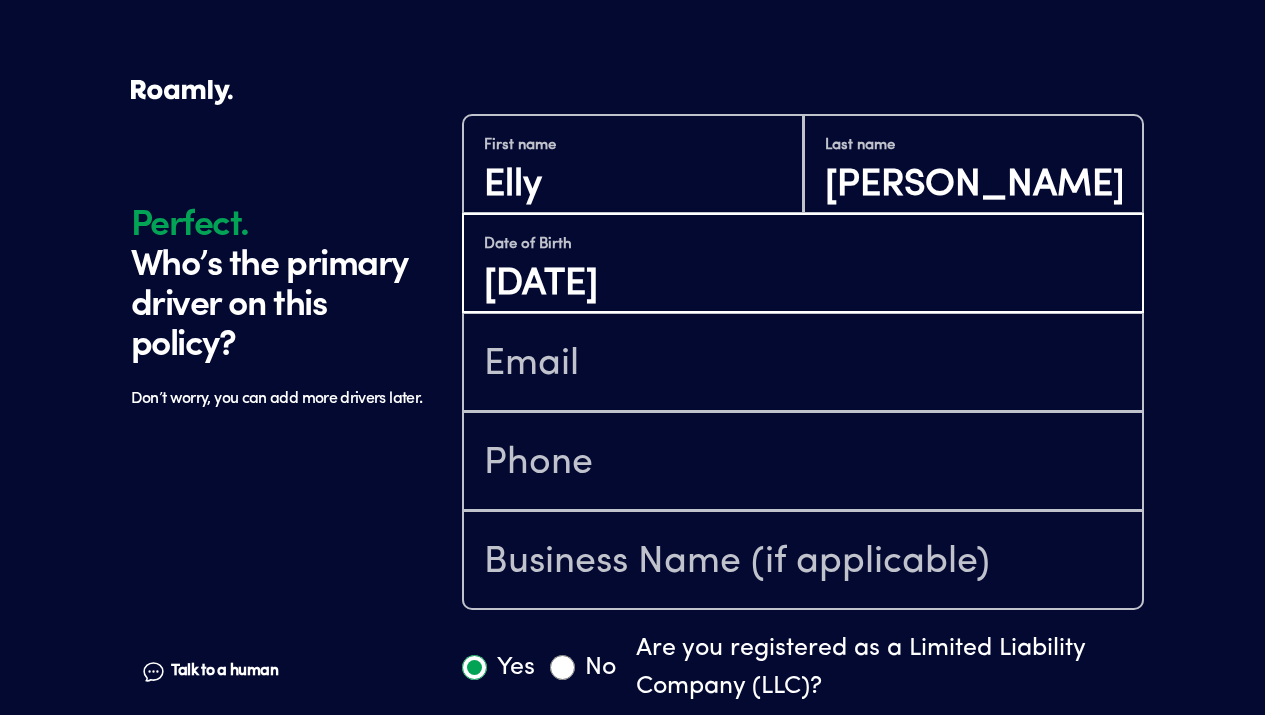 type on "[DATE]" 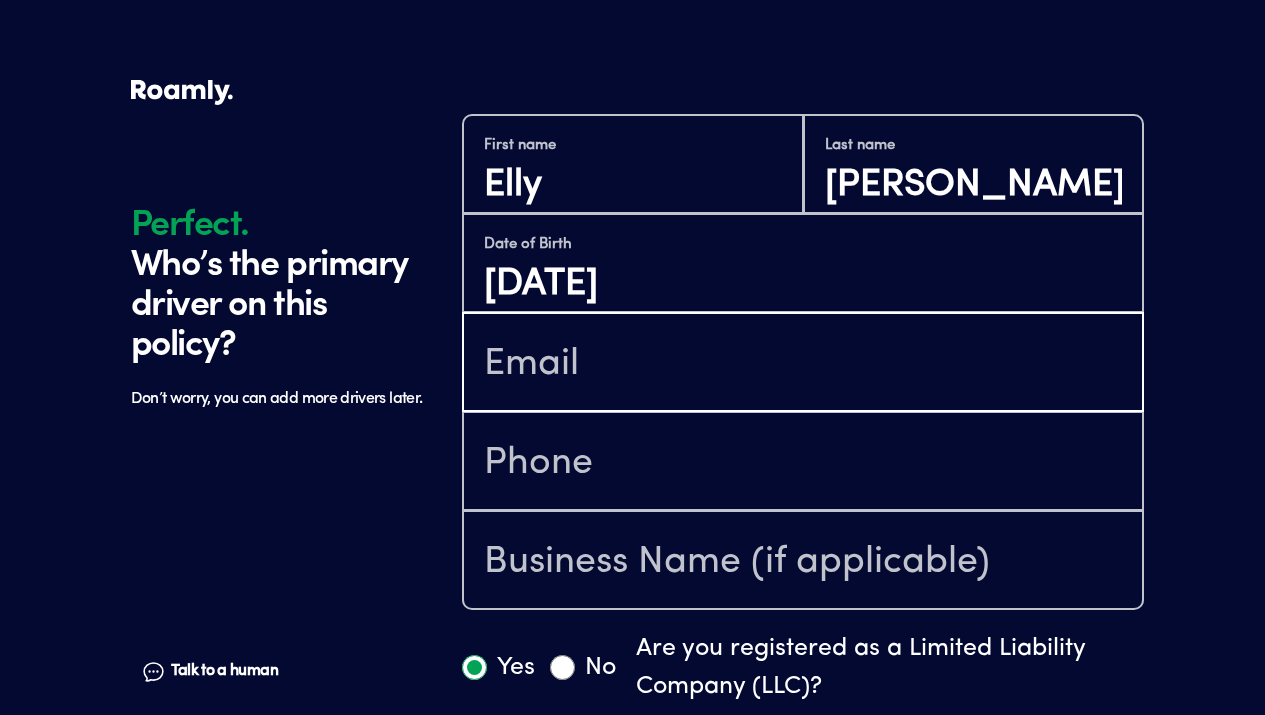 click at bounding box center [803, 364] 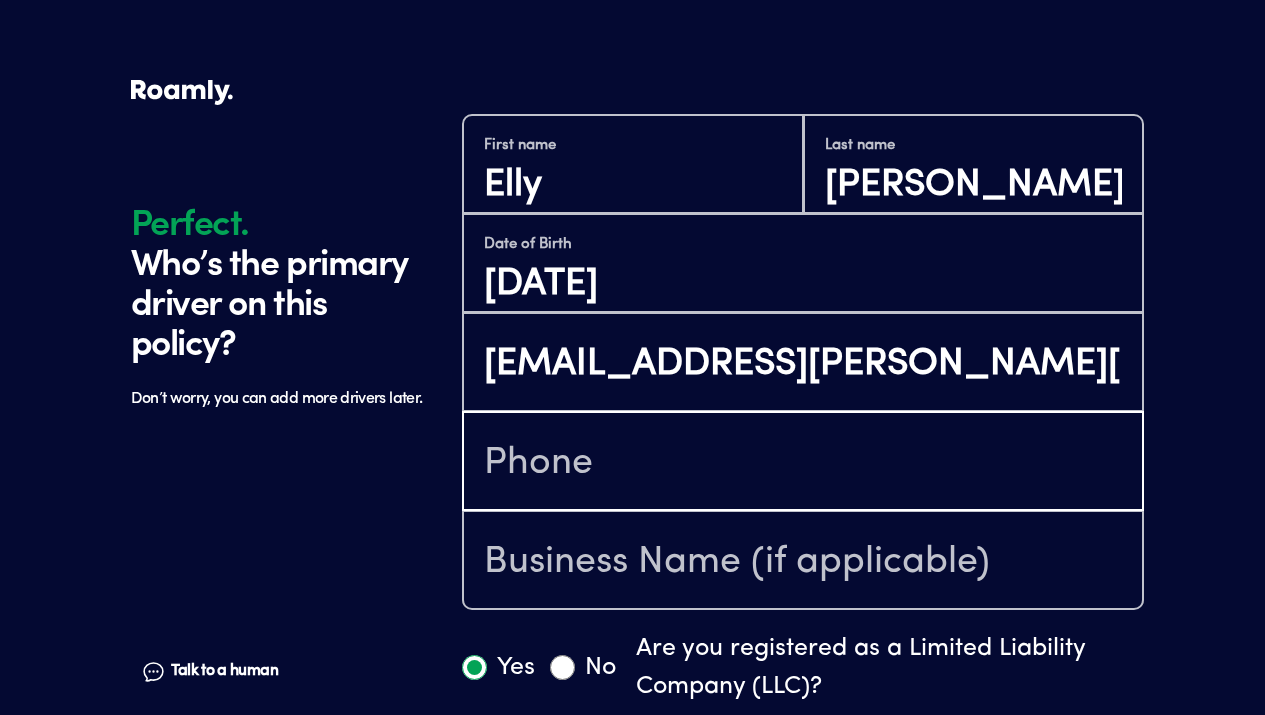 type on "[PHONE_NUMBER]" 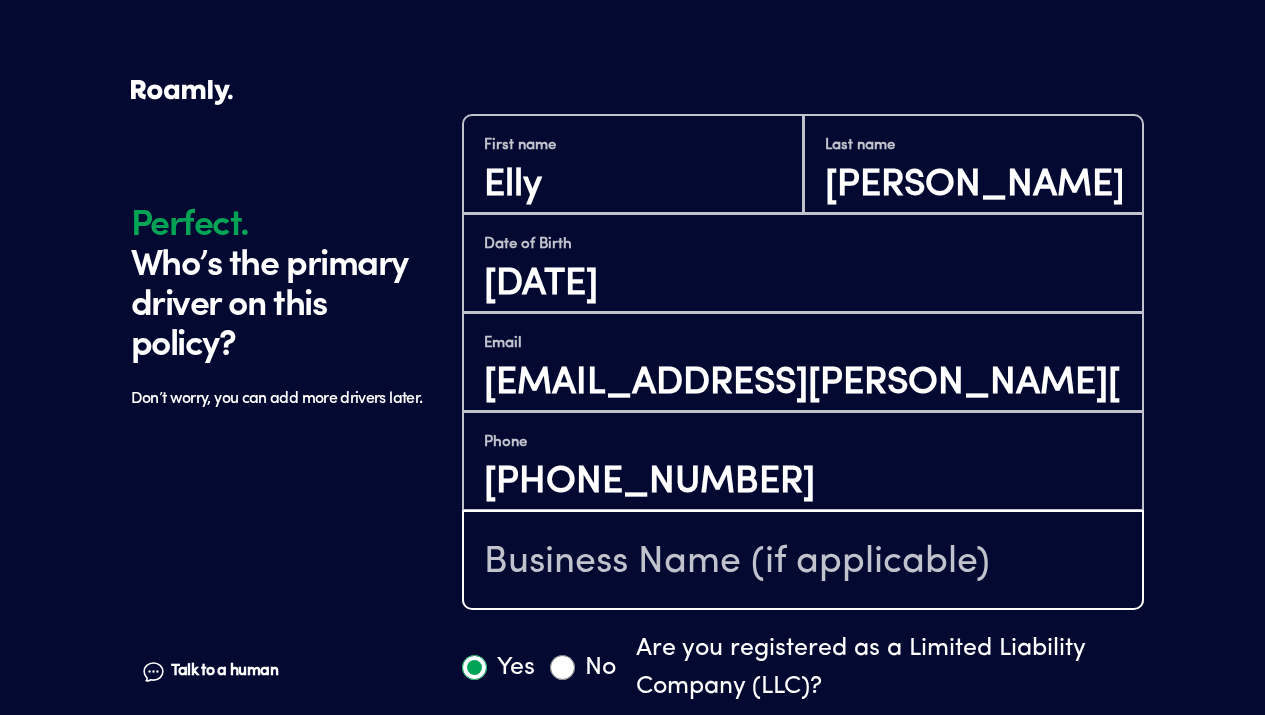 click at bounding box center [803, 562] 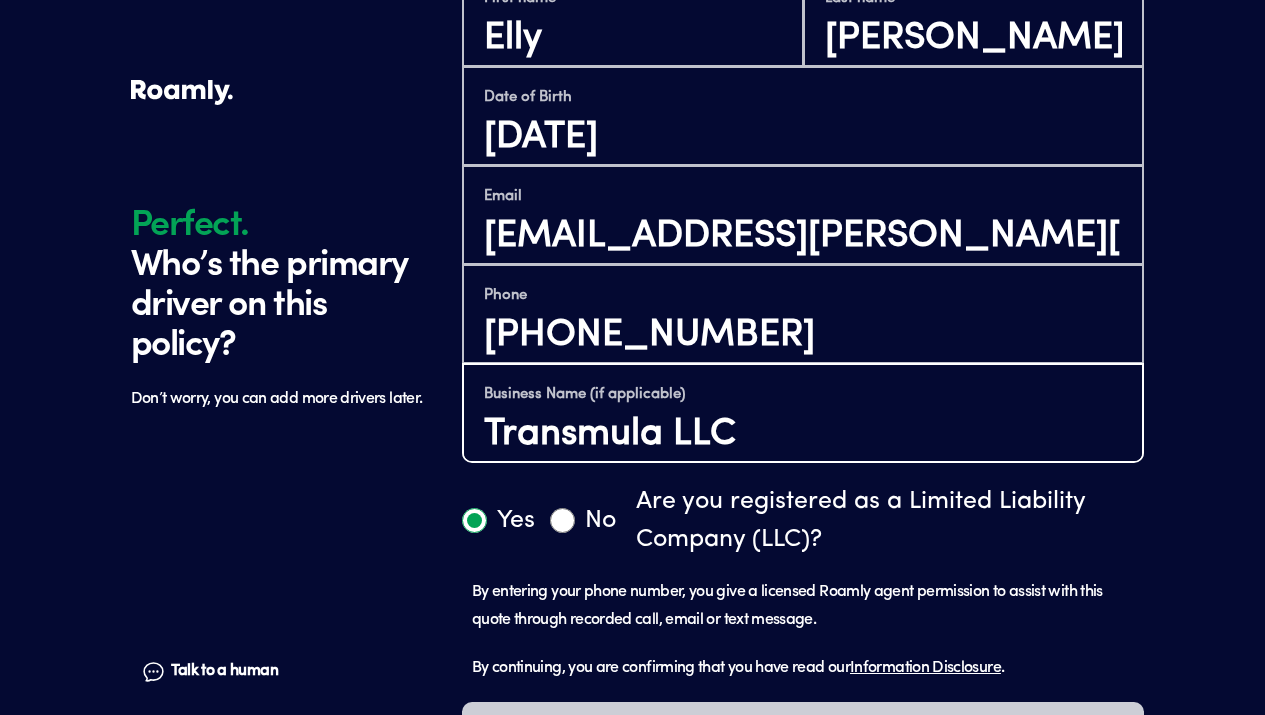 scroll, scrollTop: 767, scrollLeft: 0, axis: vertical 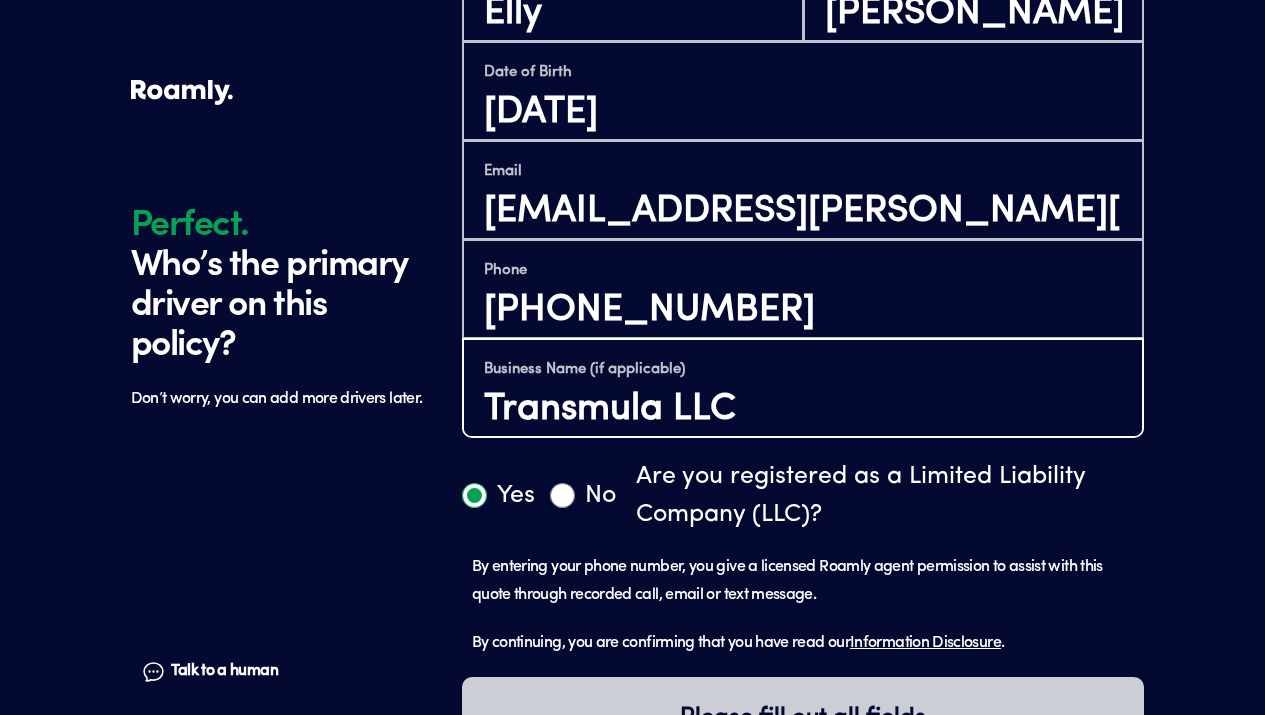 type on "Transmula LLC" 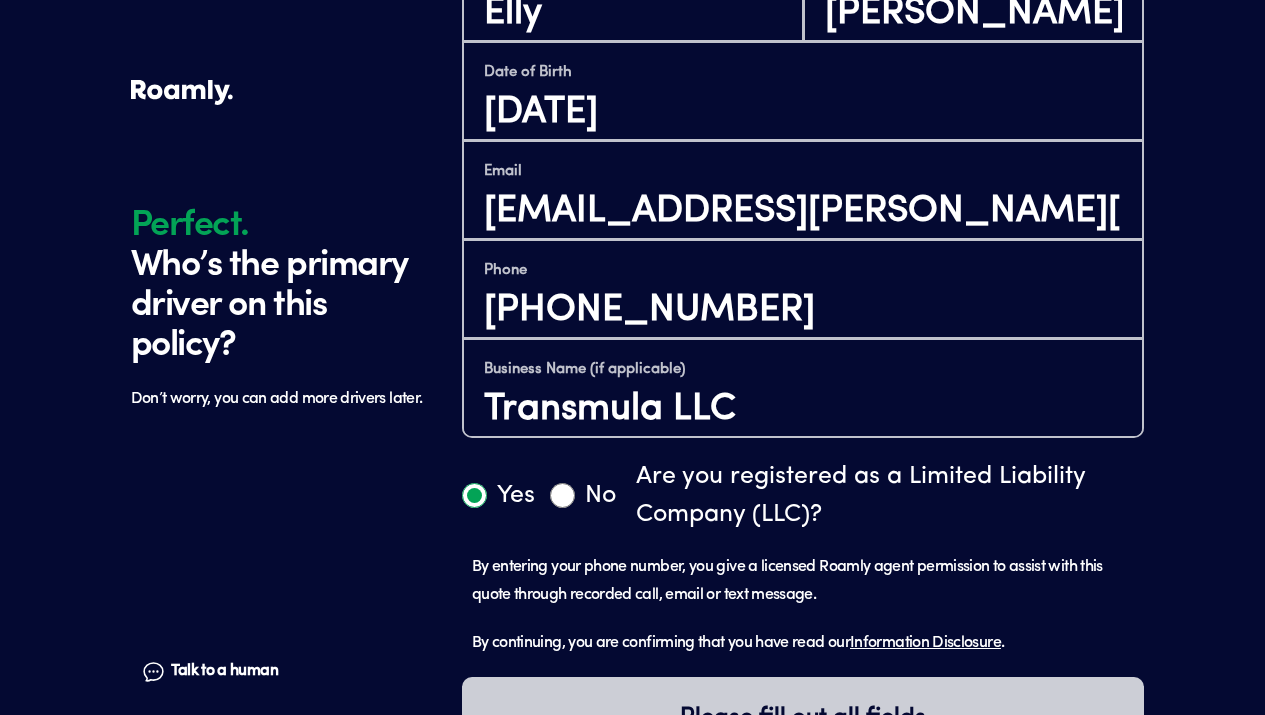 click on "Yes" at bounding box center [474, 495] 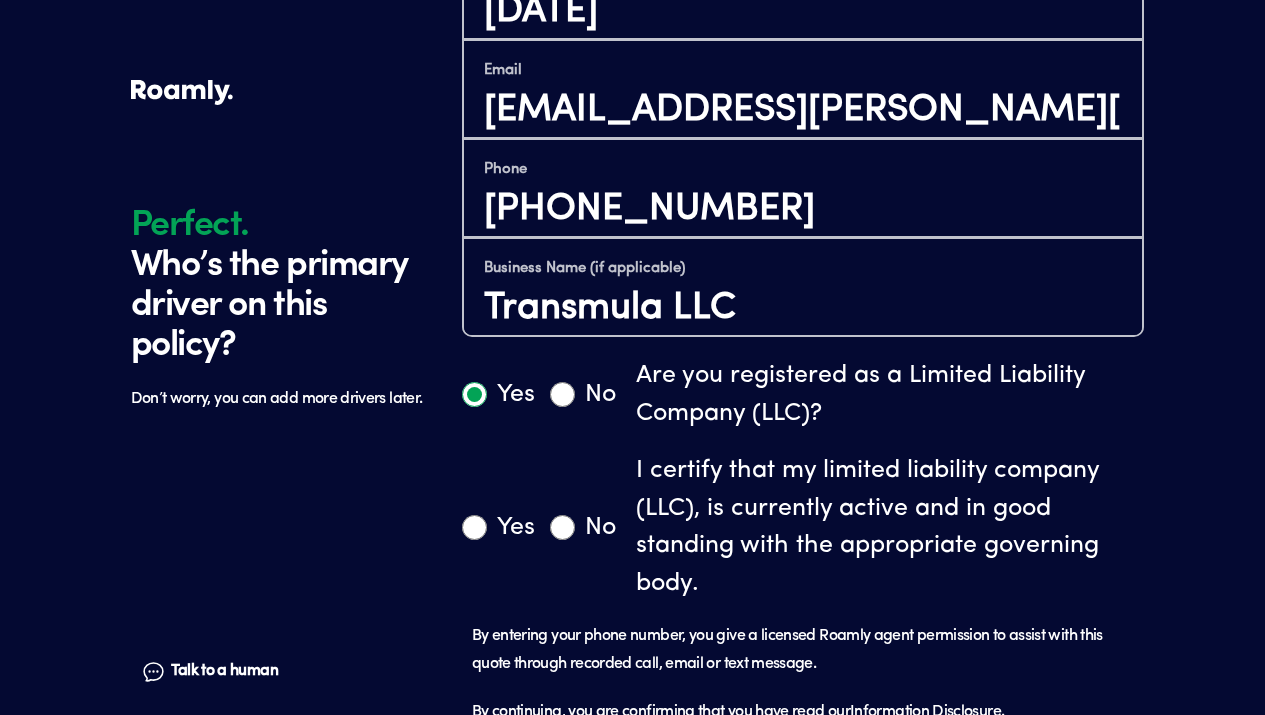 scroll, scrollTop: 887, scrollLeft: 0, axis: vertical 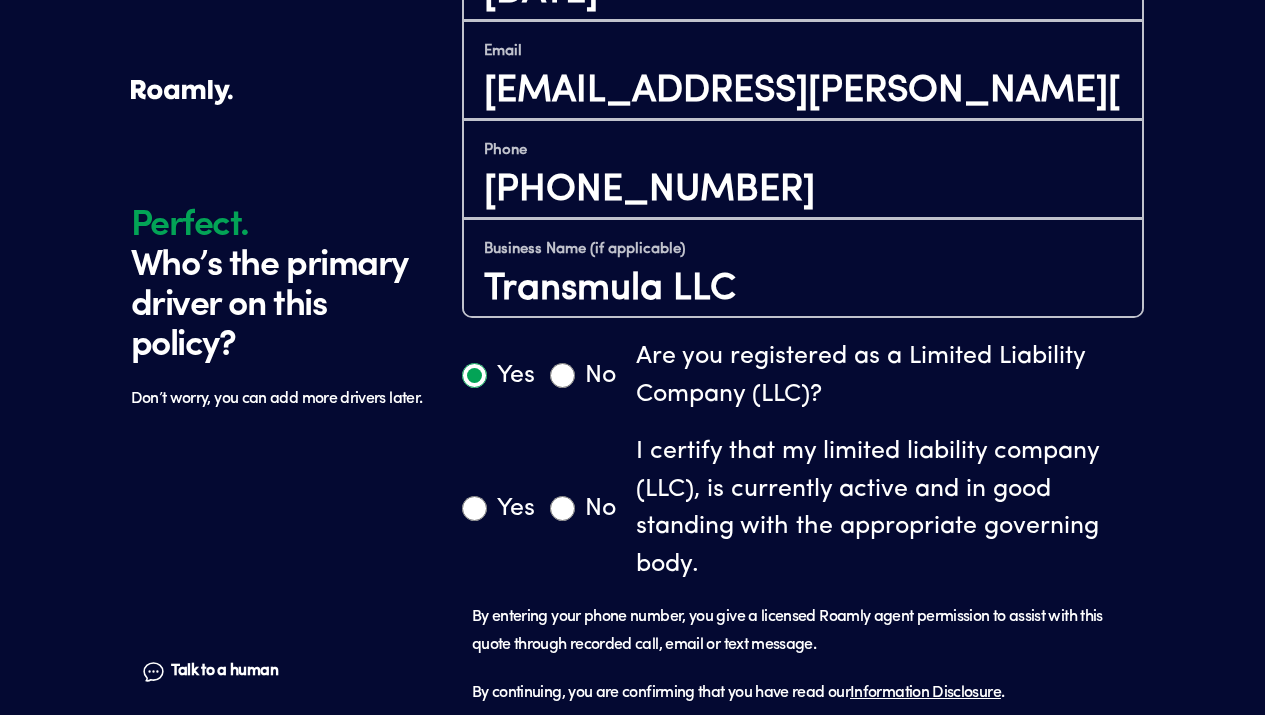 click on "Yes" at bounding box center (474, 508) 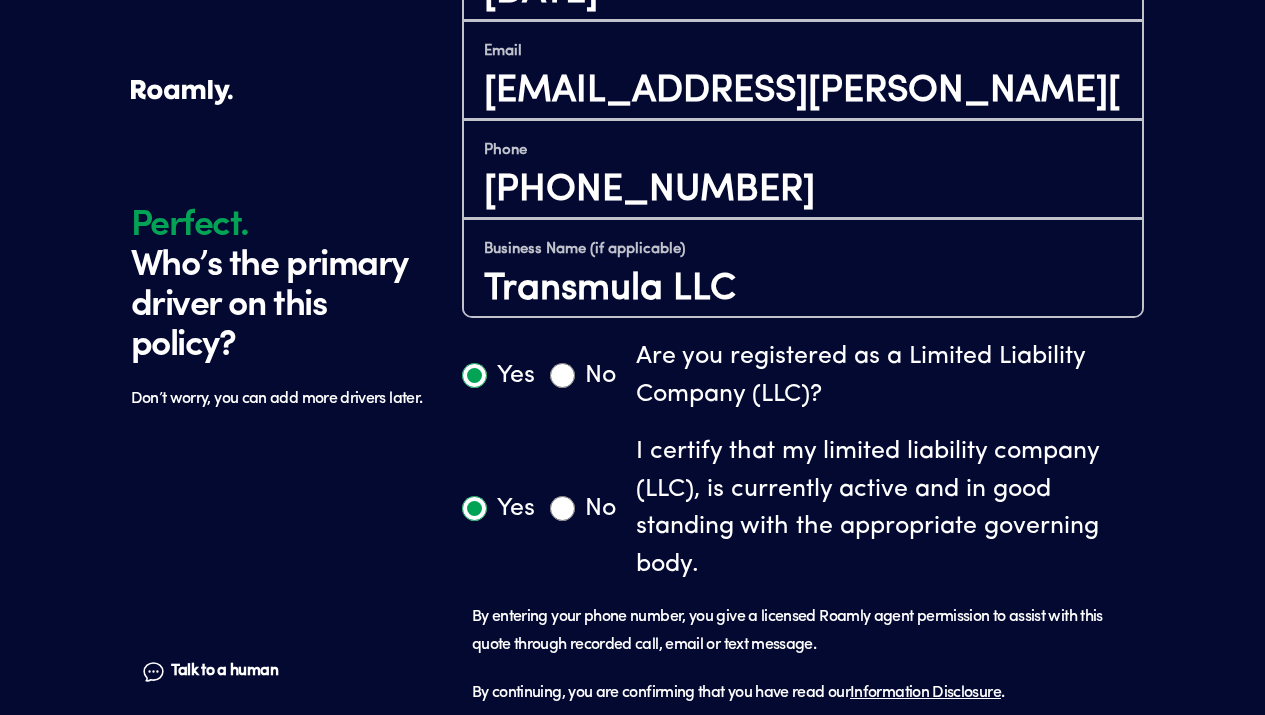 radio on "true" 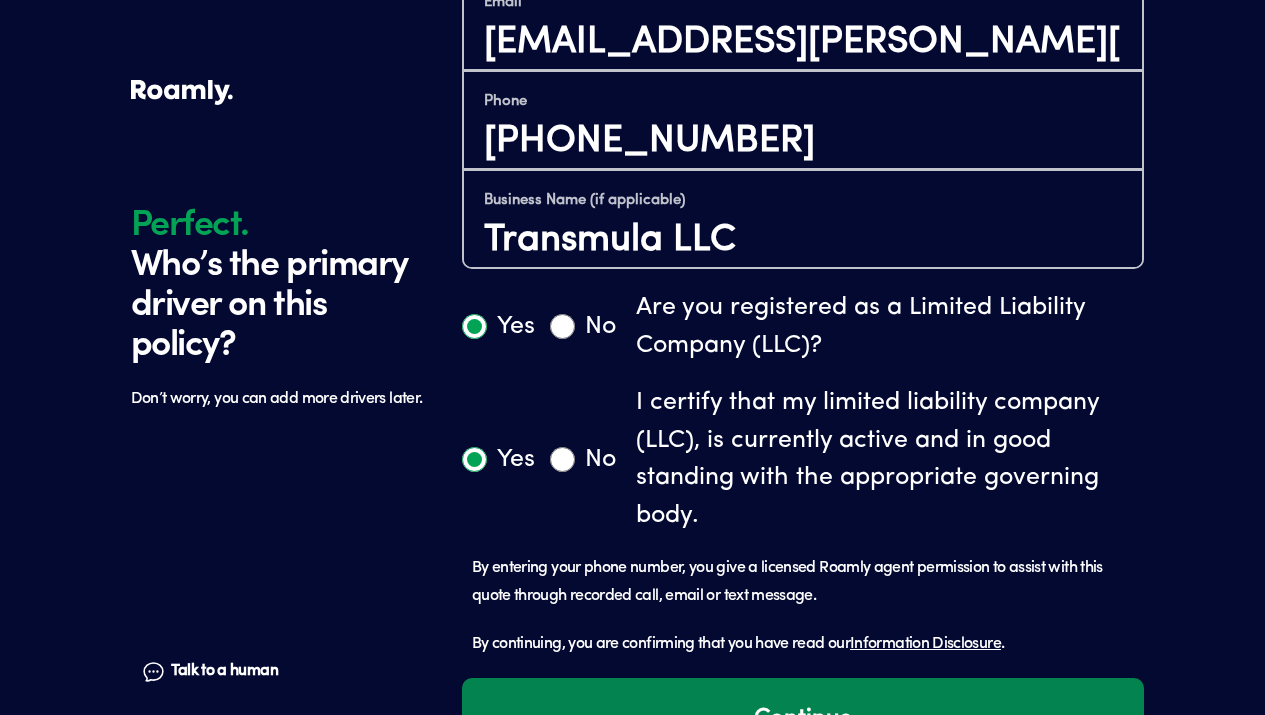 click on "Continue" at bounding box center (803, 719) 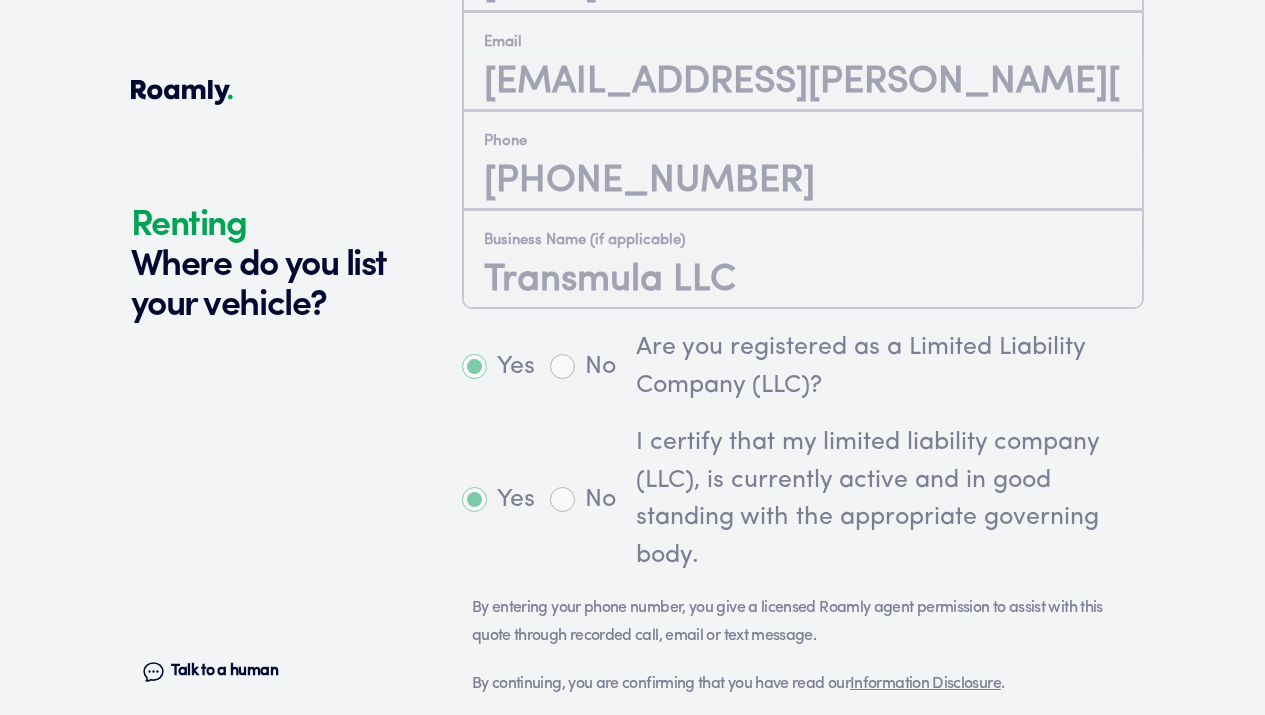 scroll, scrollTop: 1546, scrollLeft: 0, axis: vertical 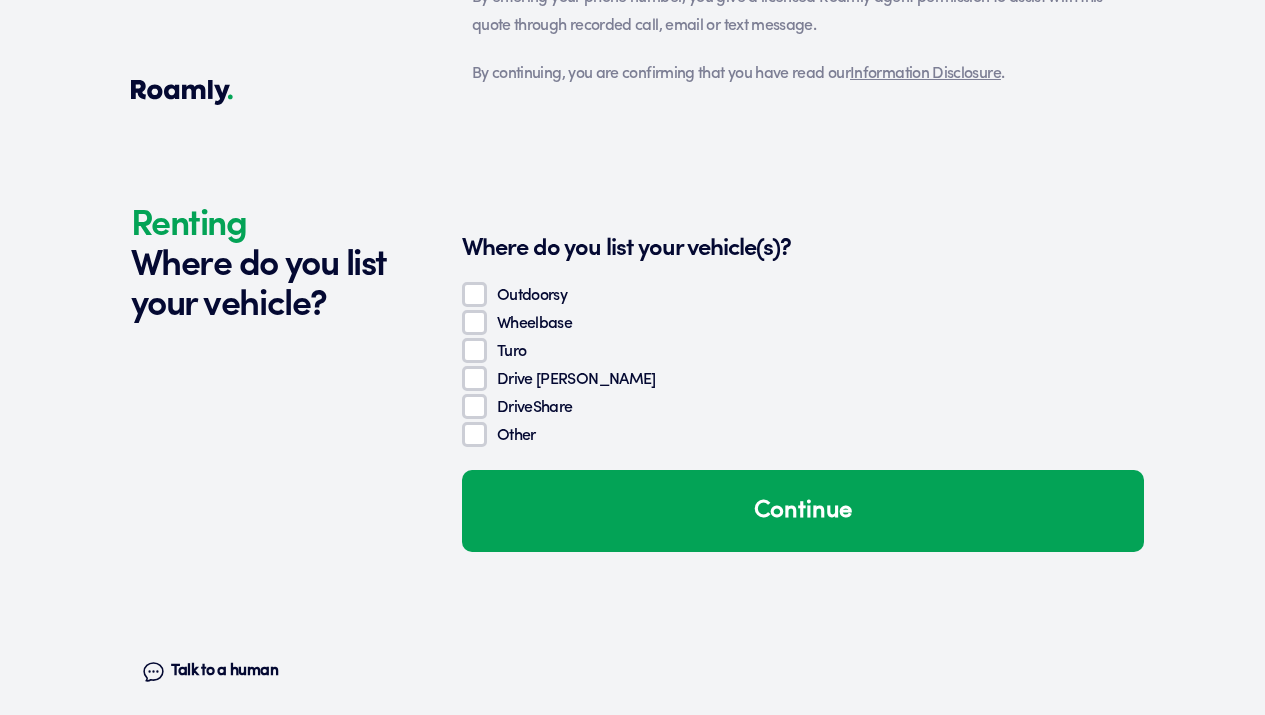 click on "Turo" at bounding box center (474, 350) 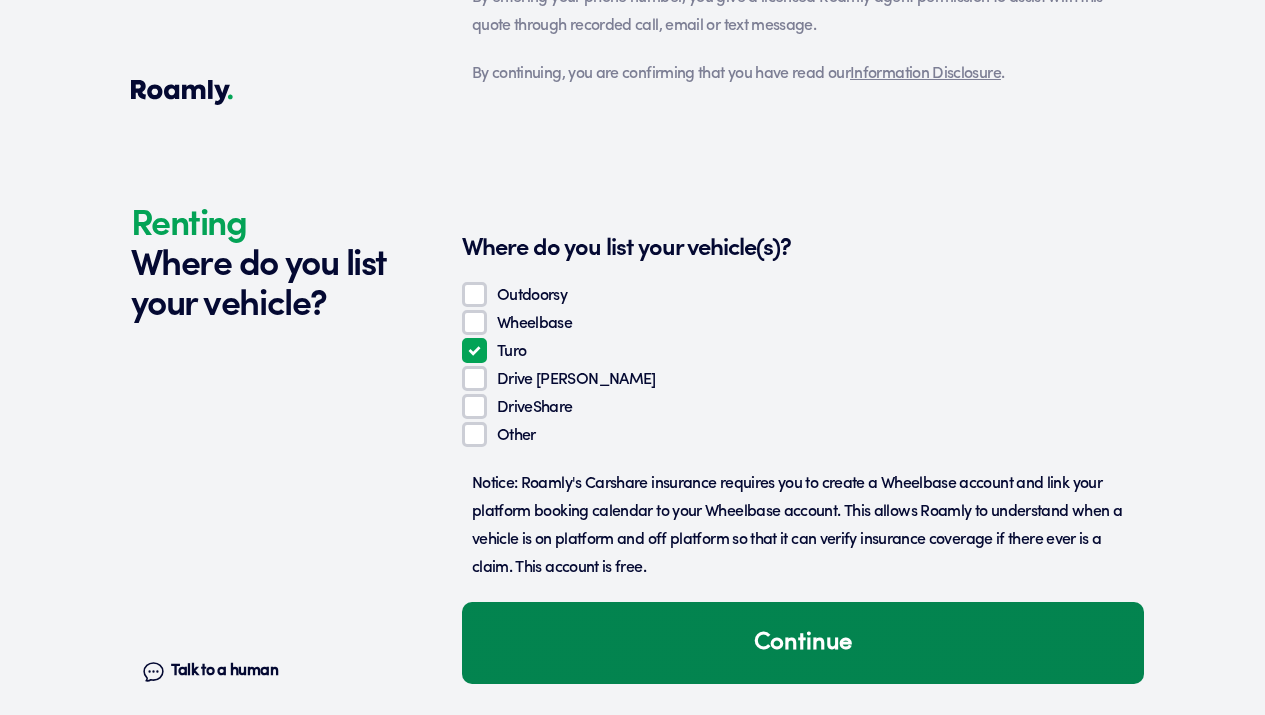click on "Continue" at bounding box center [803, 643] 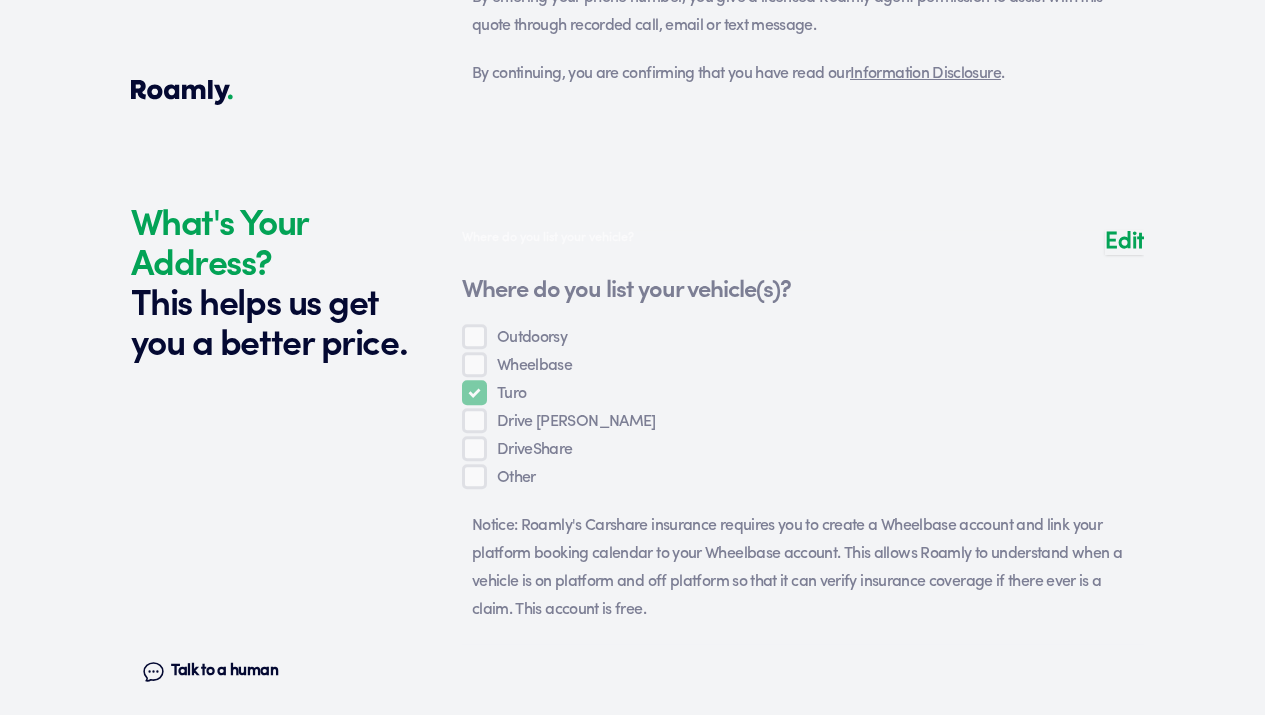 scroll, scrollTop: 2052, scrollLeft: 0, axis: vertical 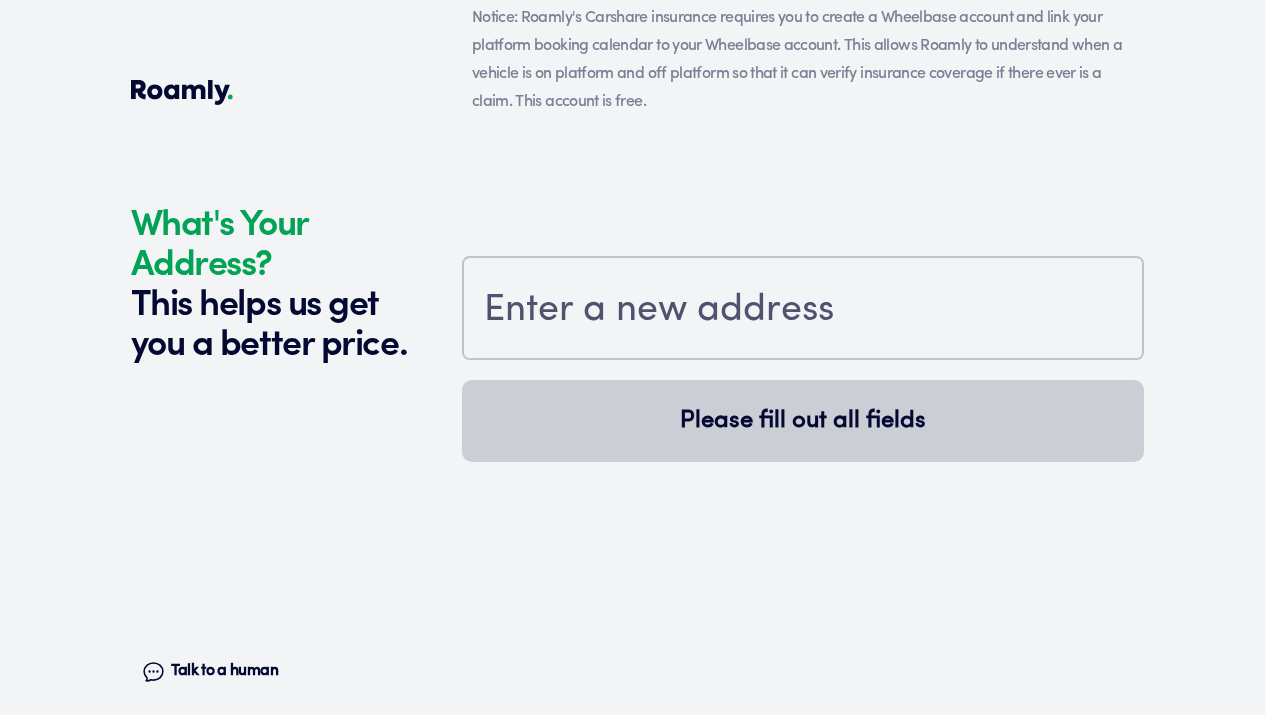 click at bounding box center [803, 310] 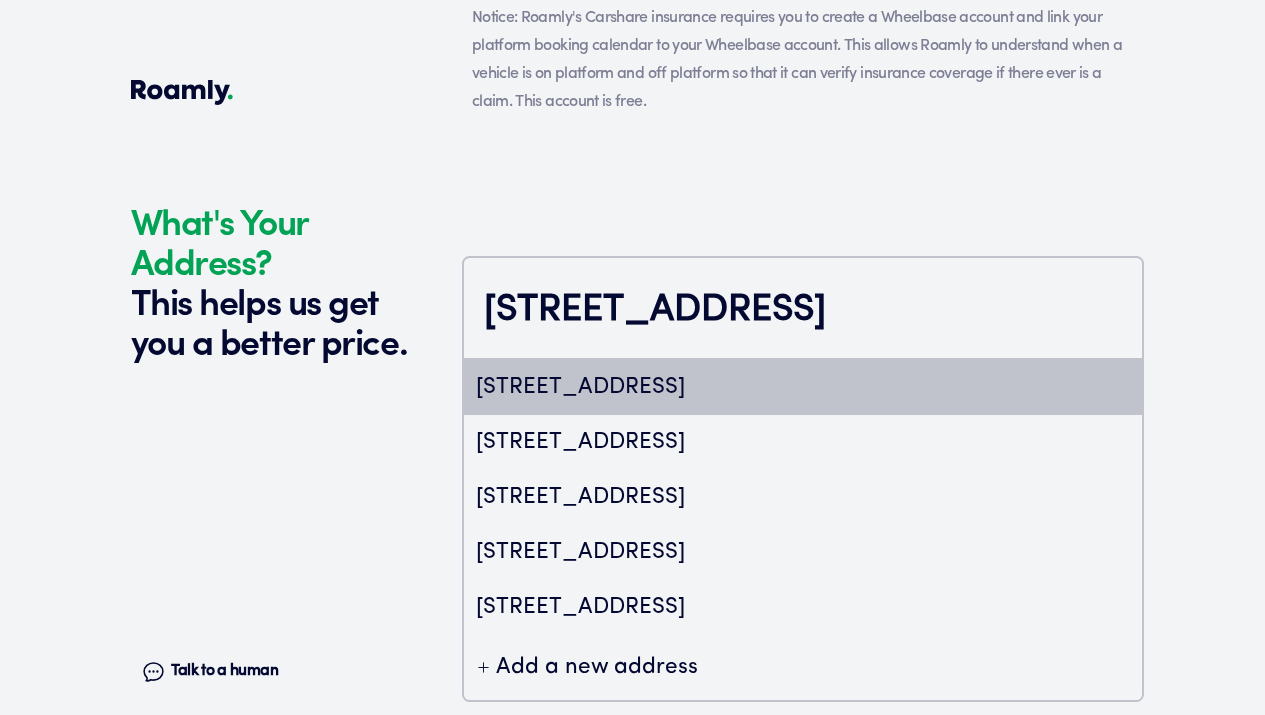 click on "[STREET_ADDRESS]" at bounding box center (803, 387) 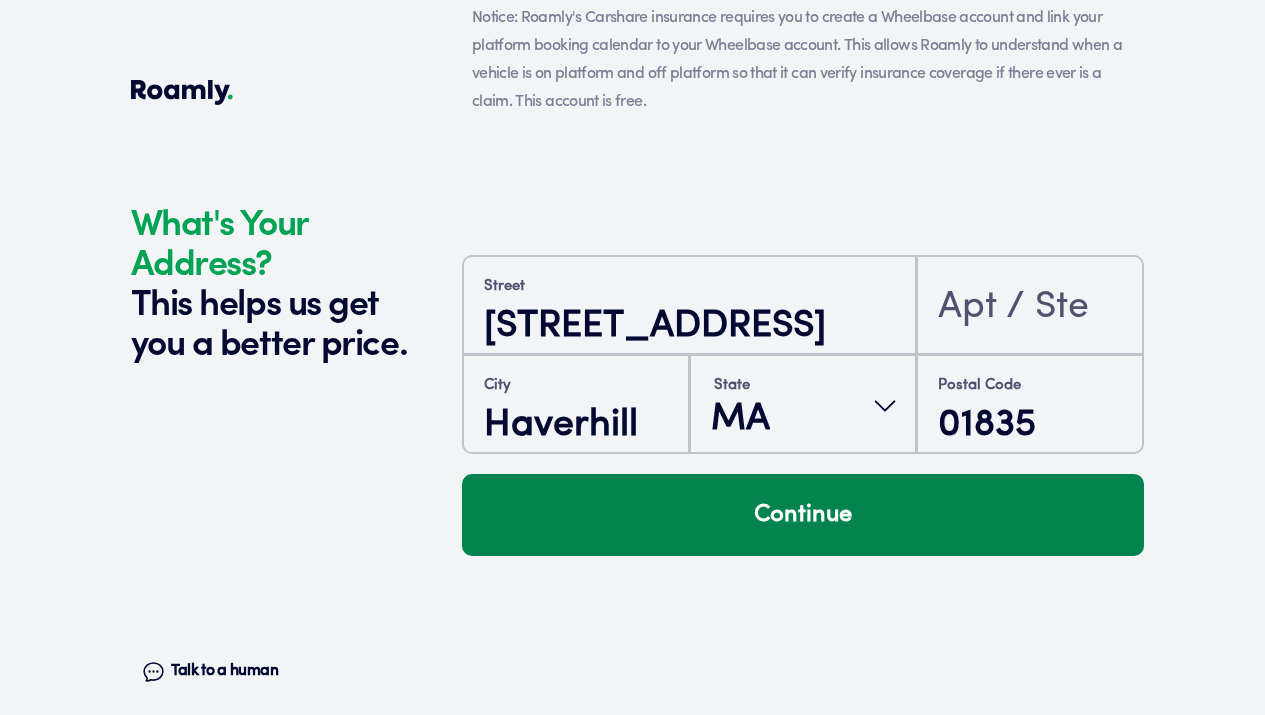 click on "Continue" at bounding box center (803, 515) 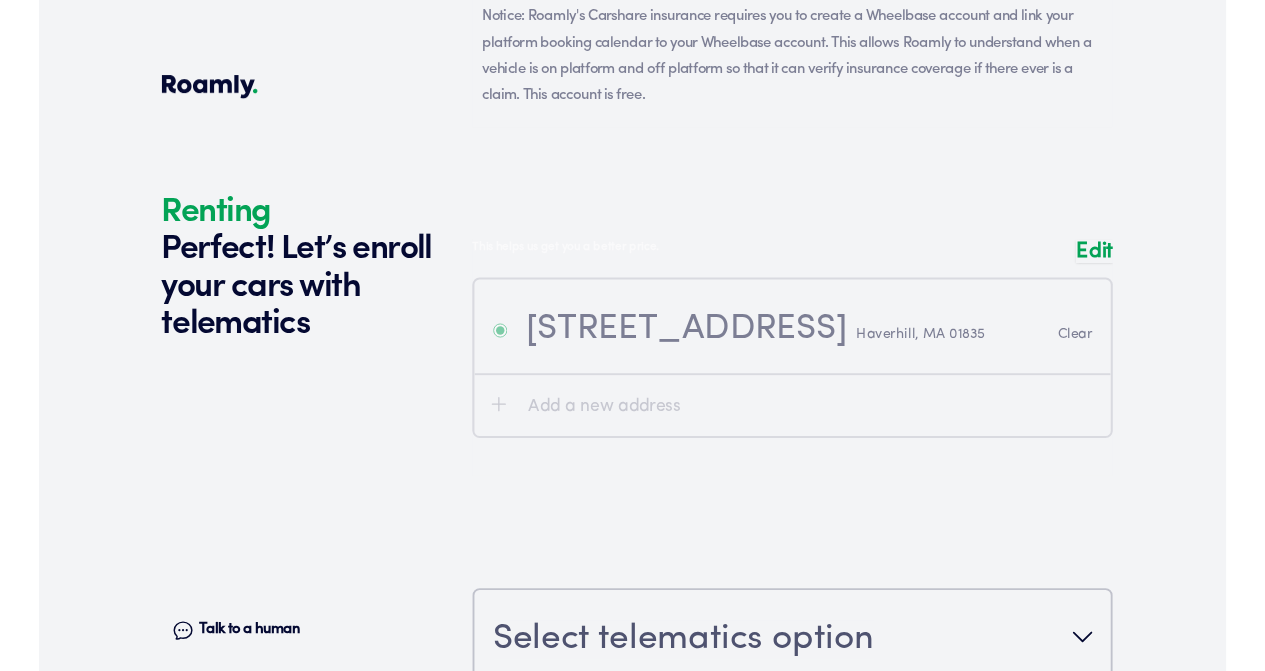scroll, scrollTop: 2423, scrollLeft: 0, axis: vertical 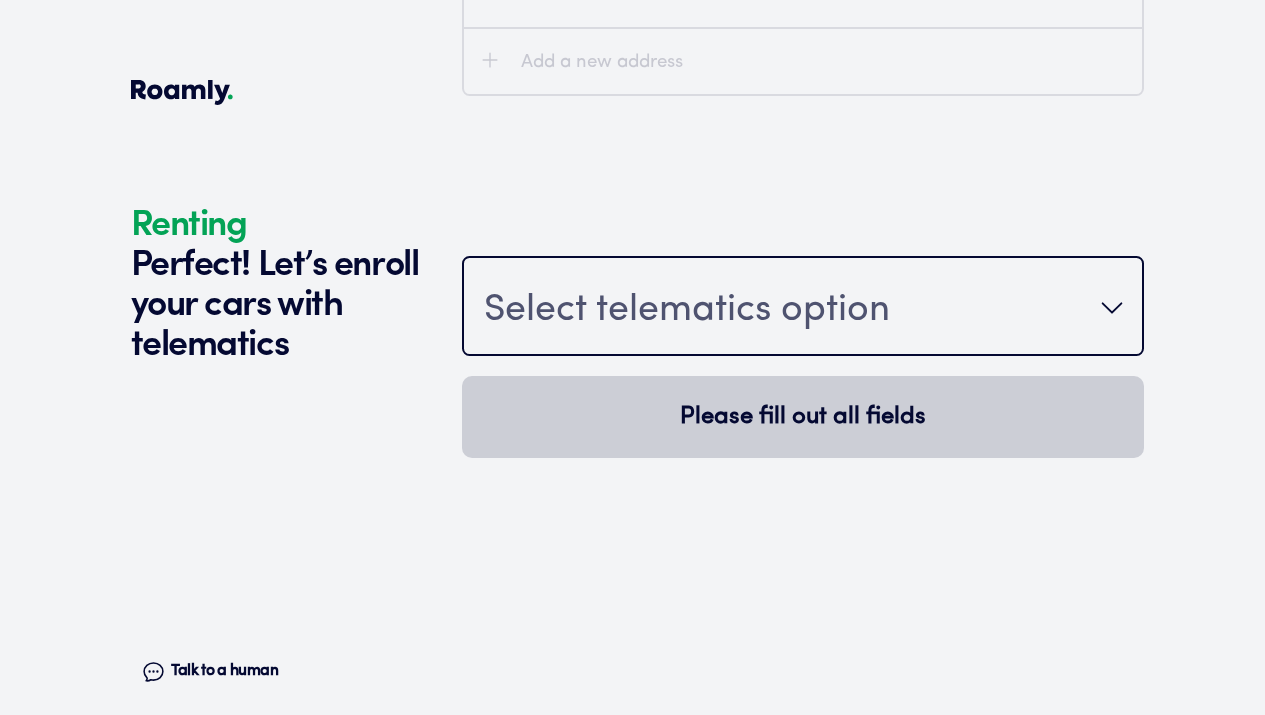 click on "Select telematics option" at bounding box center [803, 308] 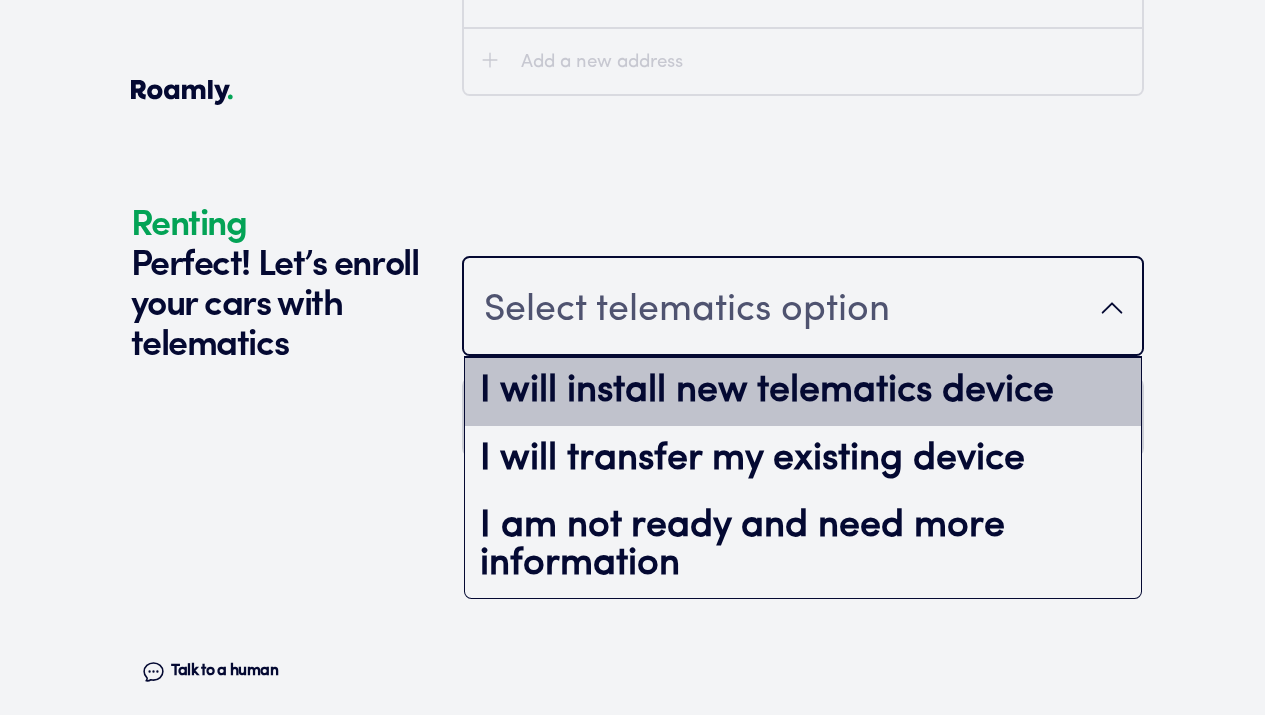 click on "I will install new telematics device" at bounding box center [803, 392] 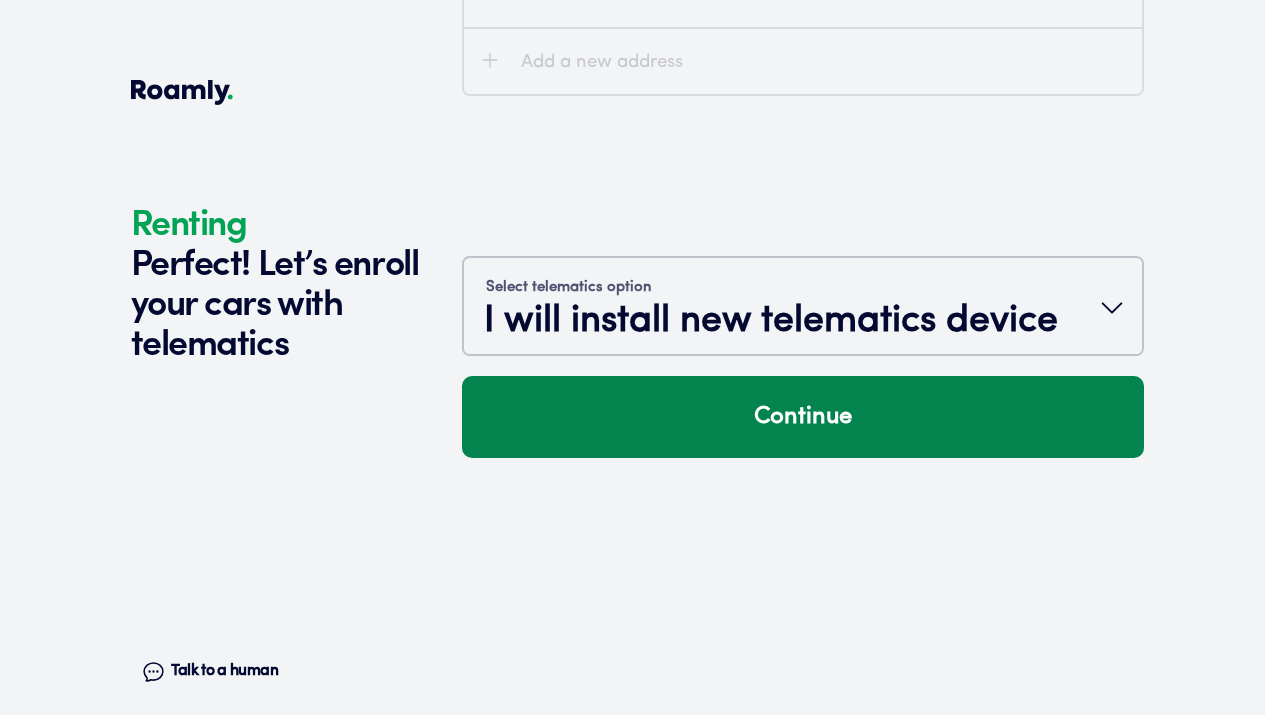 click on "Continue" at bounding box center [803, 417] 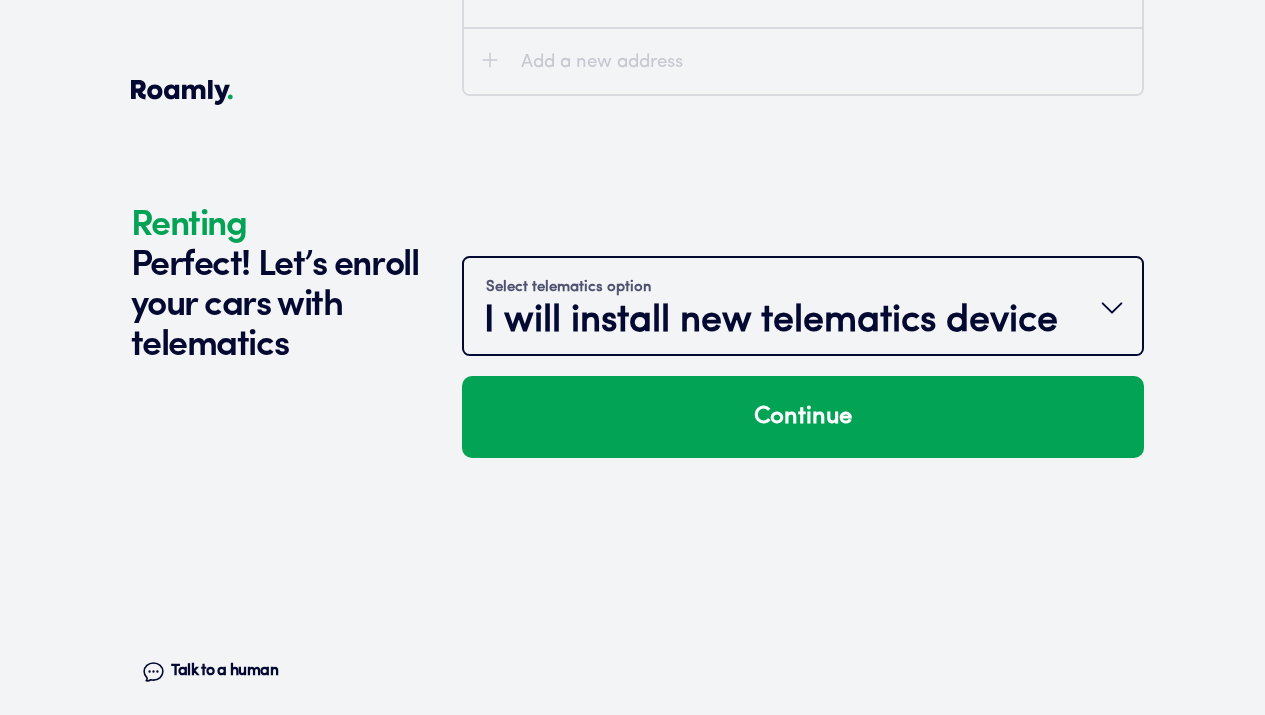 click on "Select telematics option I will install new telematics device" at bounding box center [803, 308] 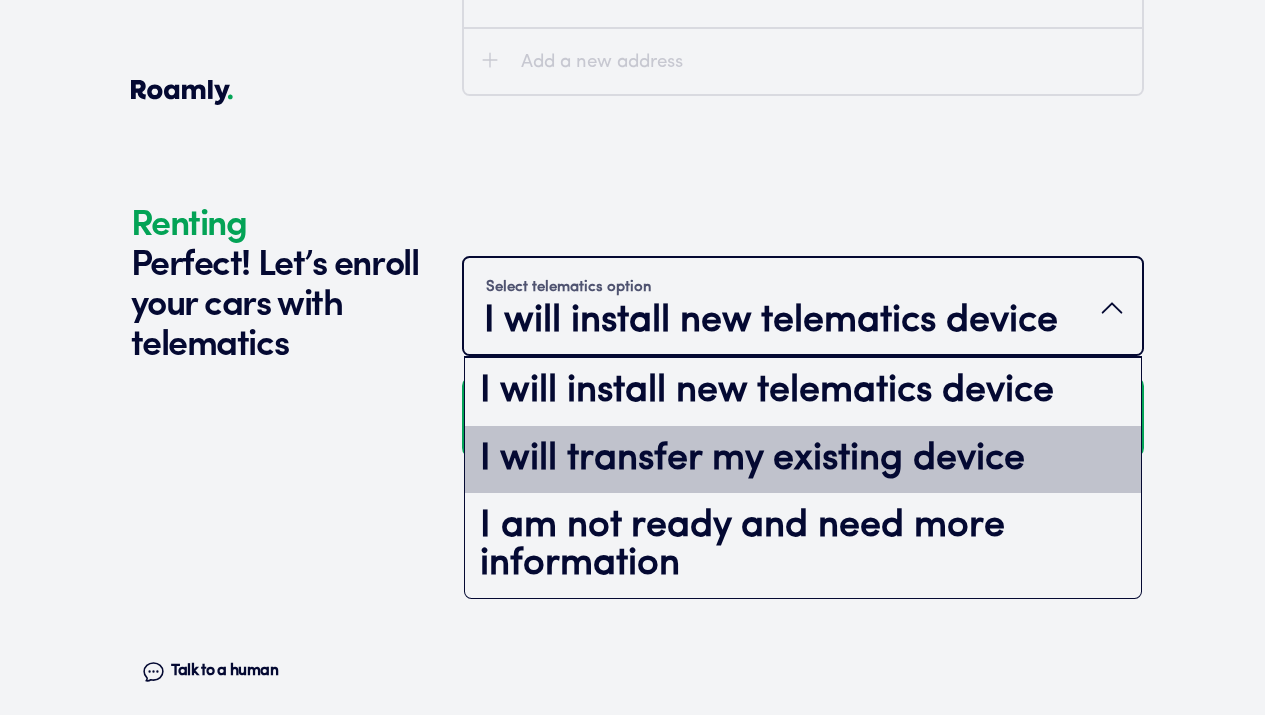 click on "I will transfer my existing device" at bounding box center [803, 460] 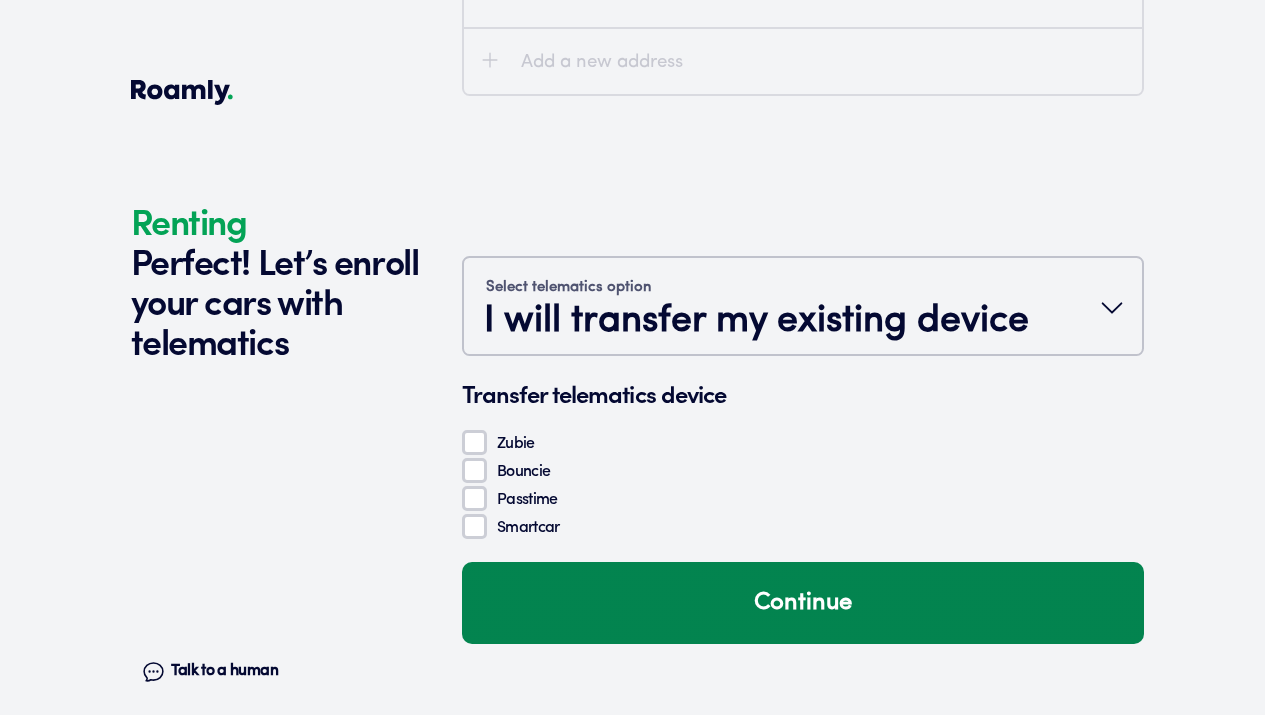 click on "Continue" at bounding box center [803, 603] 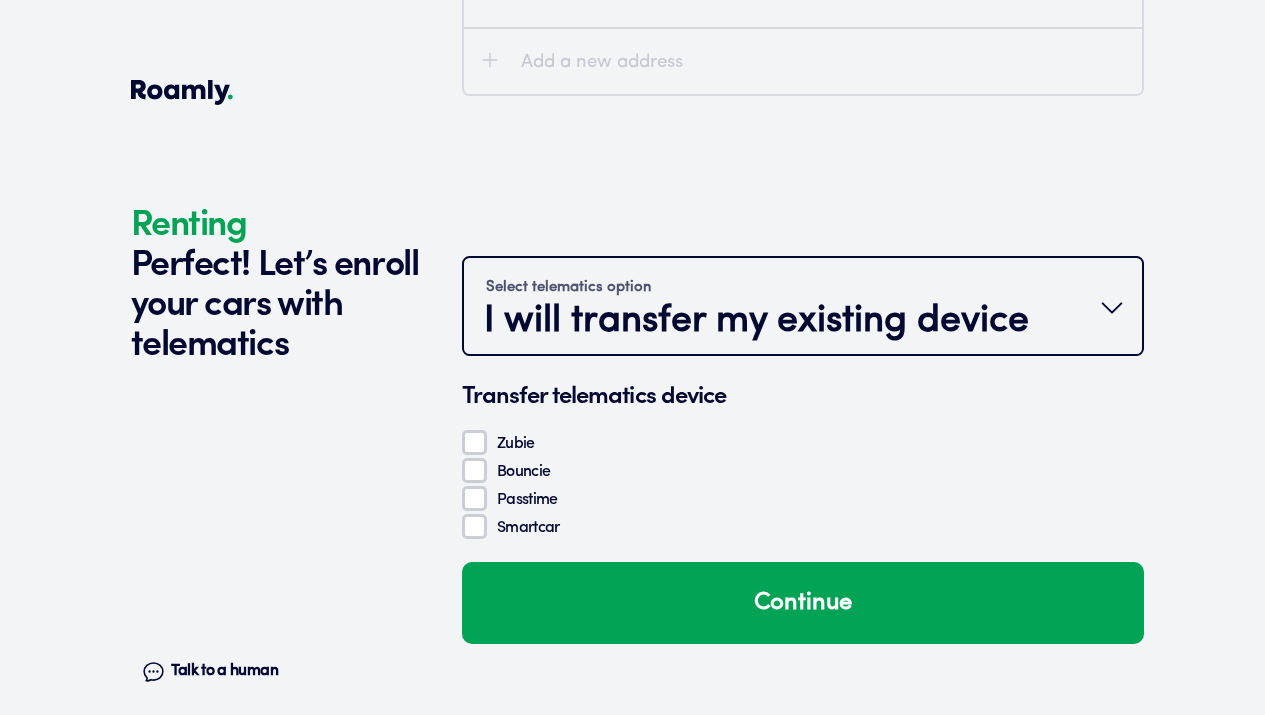 click on "Select telematics option I will transfer my existing device" at bounding box center [803, 308] 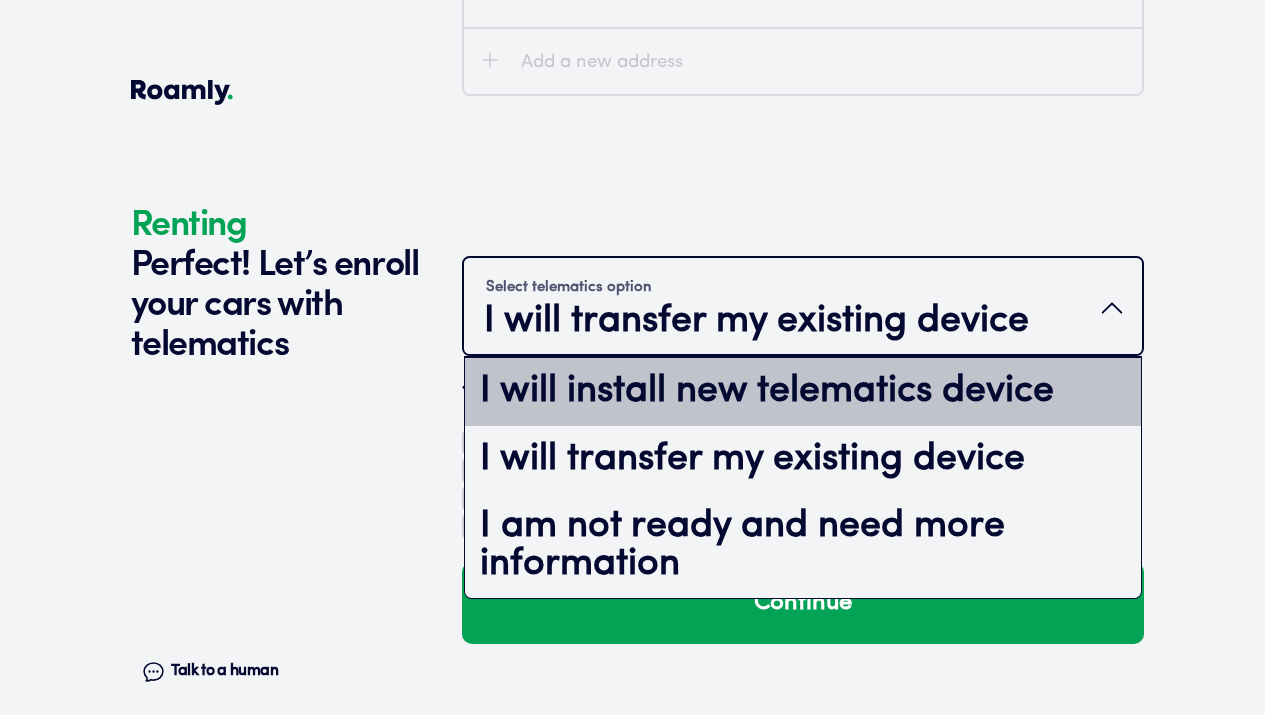 click on "I will install new telematics device" at bounding box center (803, 392) 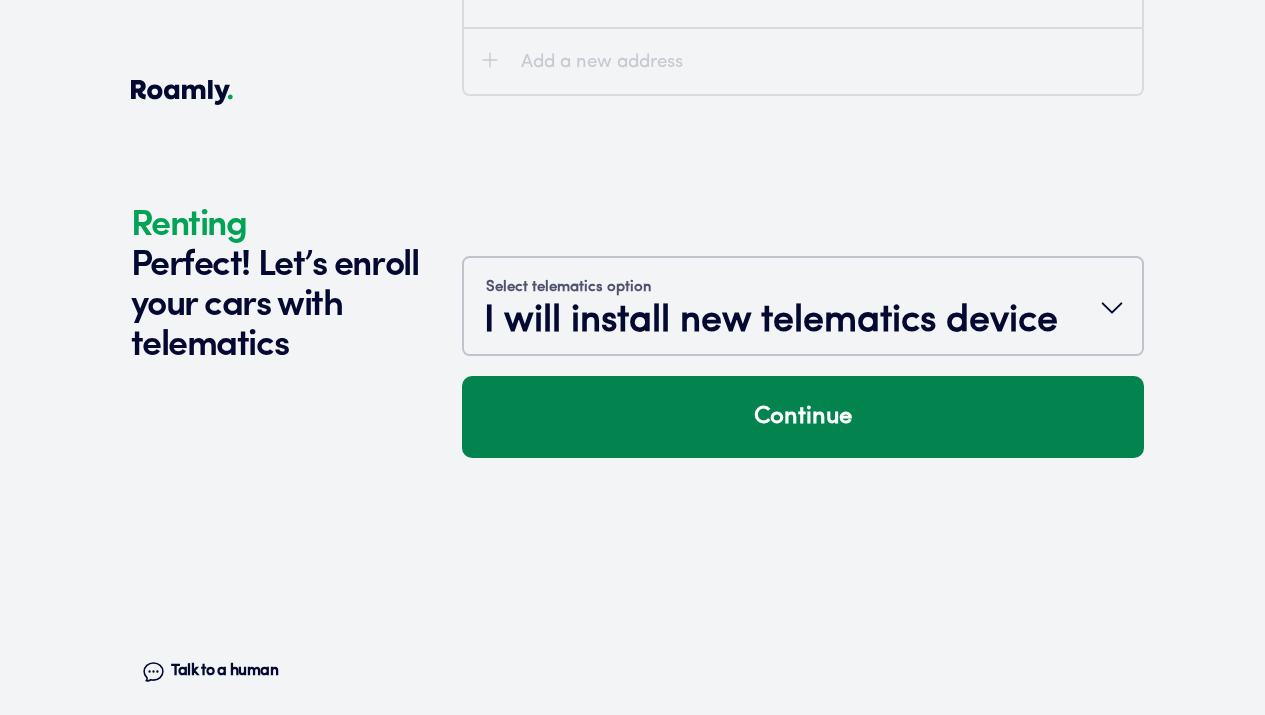click on "Continue" at bounding box center (803, 417) 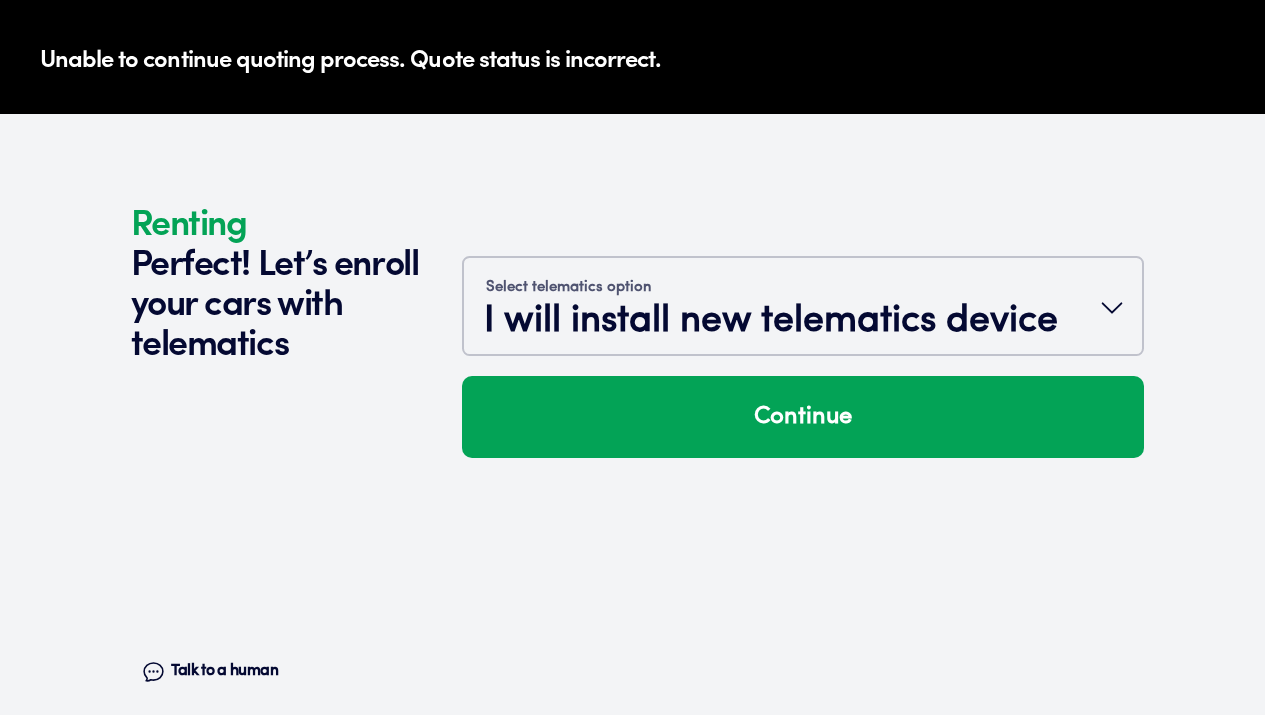 click on "Select telematics option I will install new telematics device Continue" at bounding box center (803, 522) 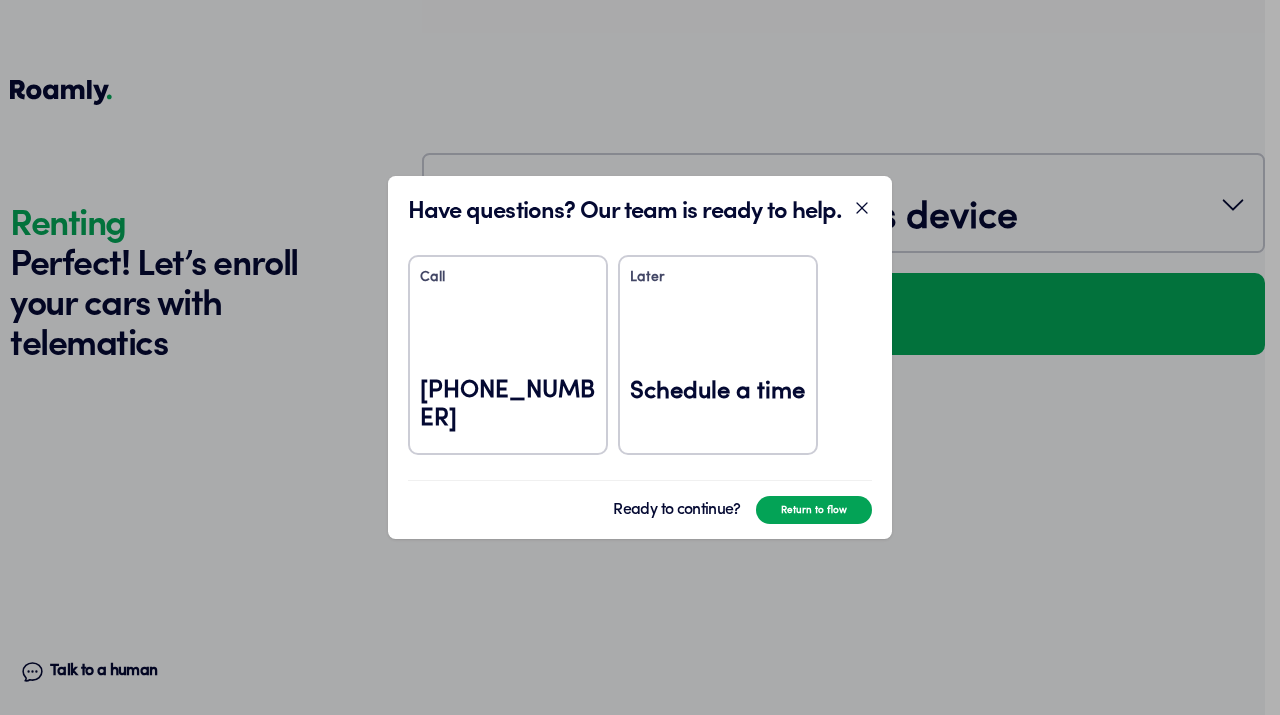 click on "[PHONE_NUMBER]" at bounding box center (508, 405) 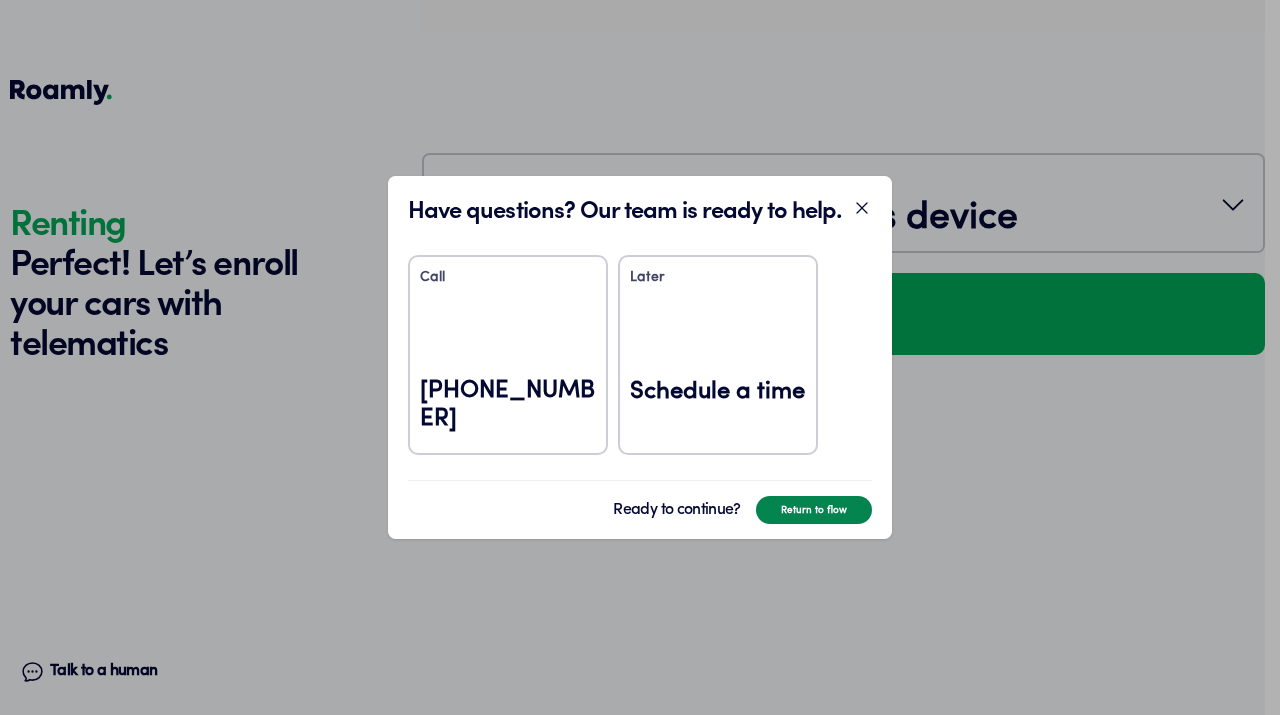 click on "Return to flow" at bounding box center (814, 510) 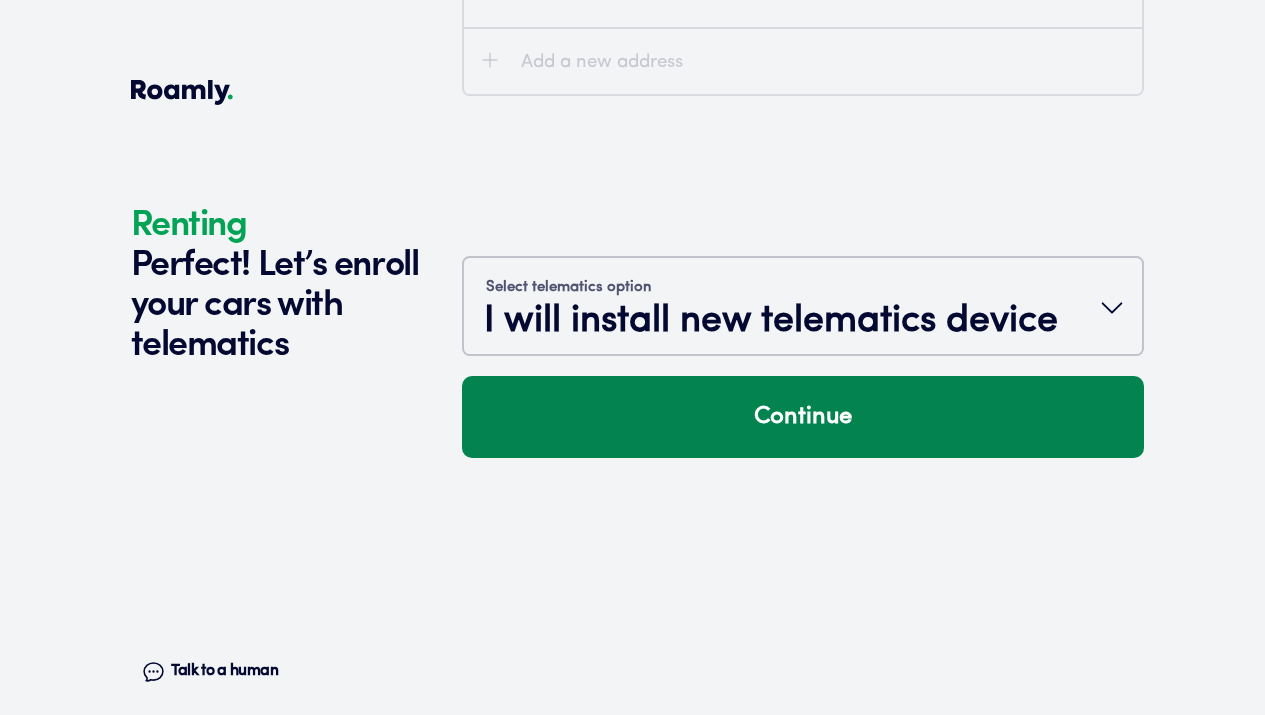 click on "Continue" at bounding box center [803, 417] 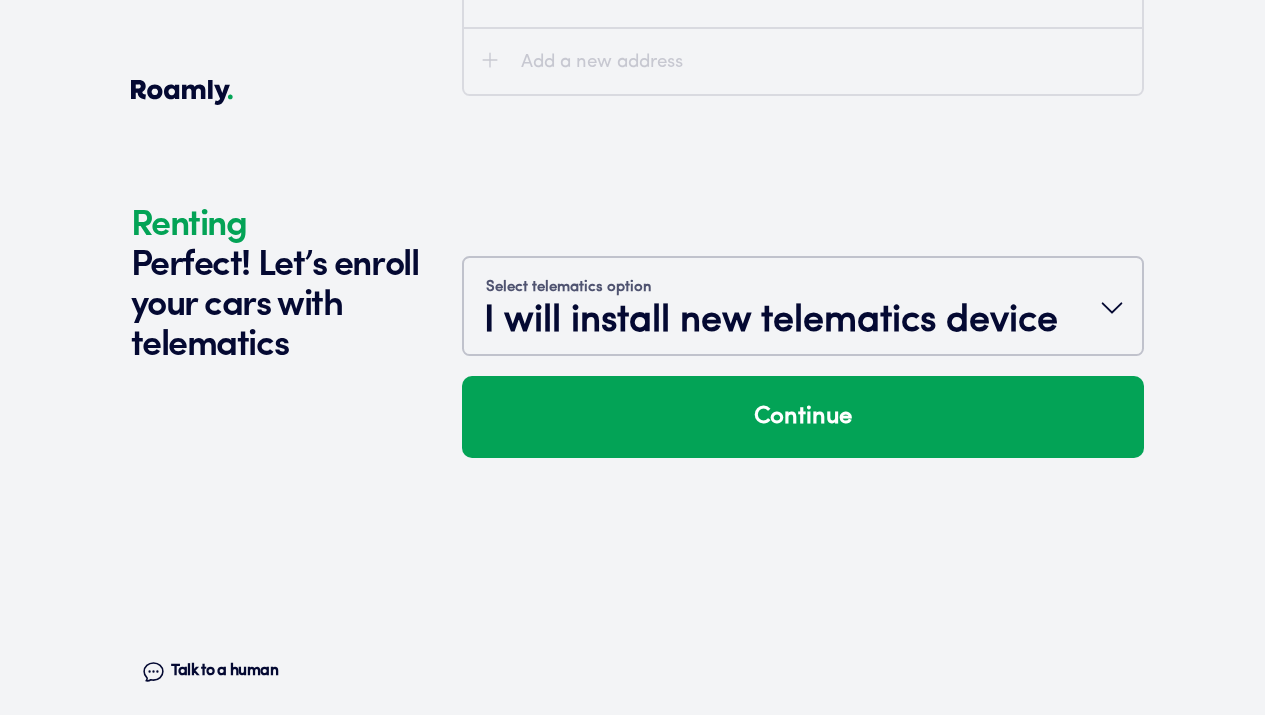 click on "Select telematics option I will install new telematics device Continue" at bounding box center (803, 522) 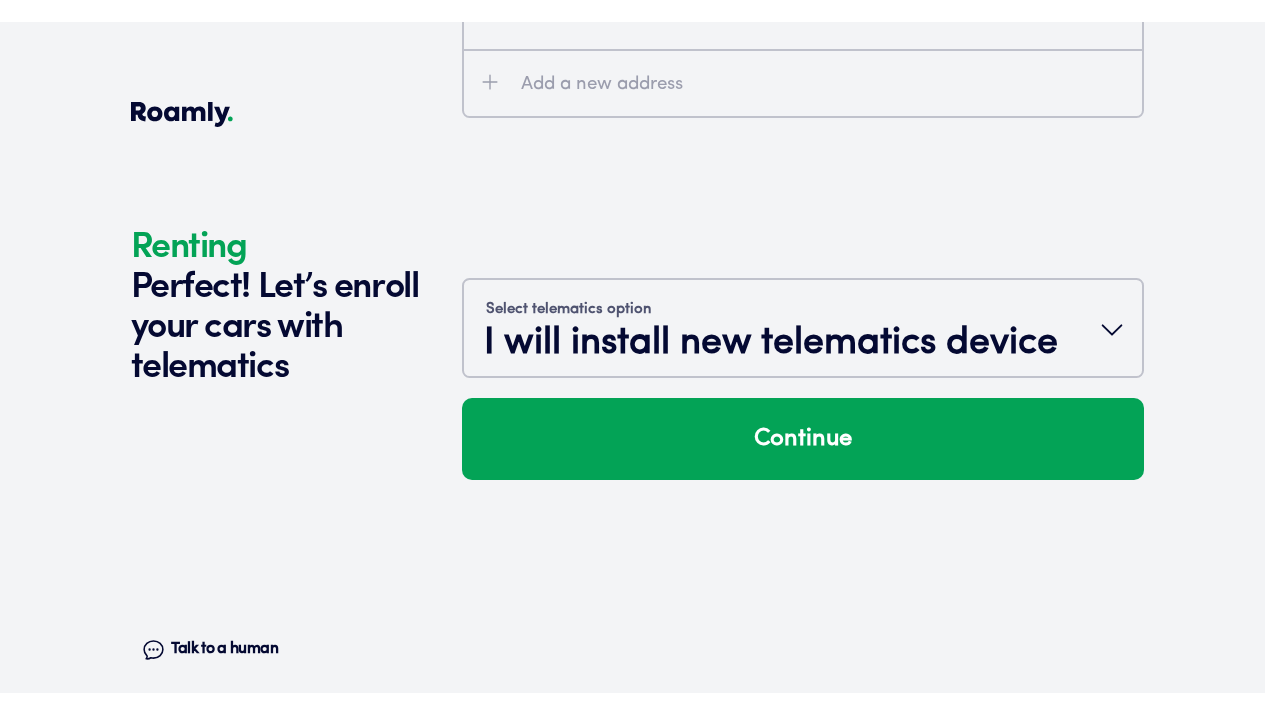scroll, scrollTop: 2388, scrollLeft: 0, axis: vertical 